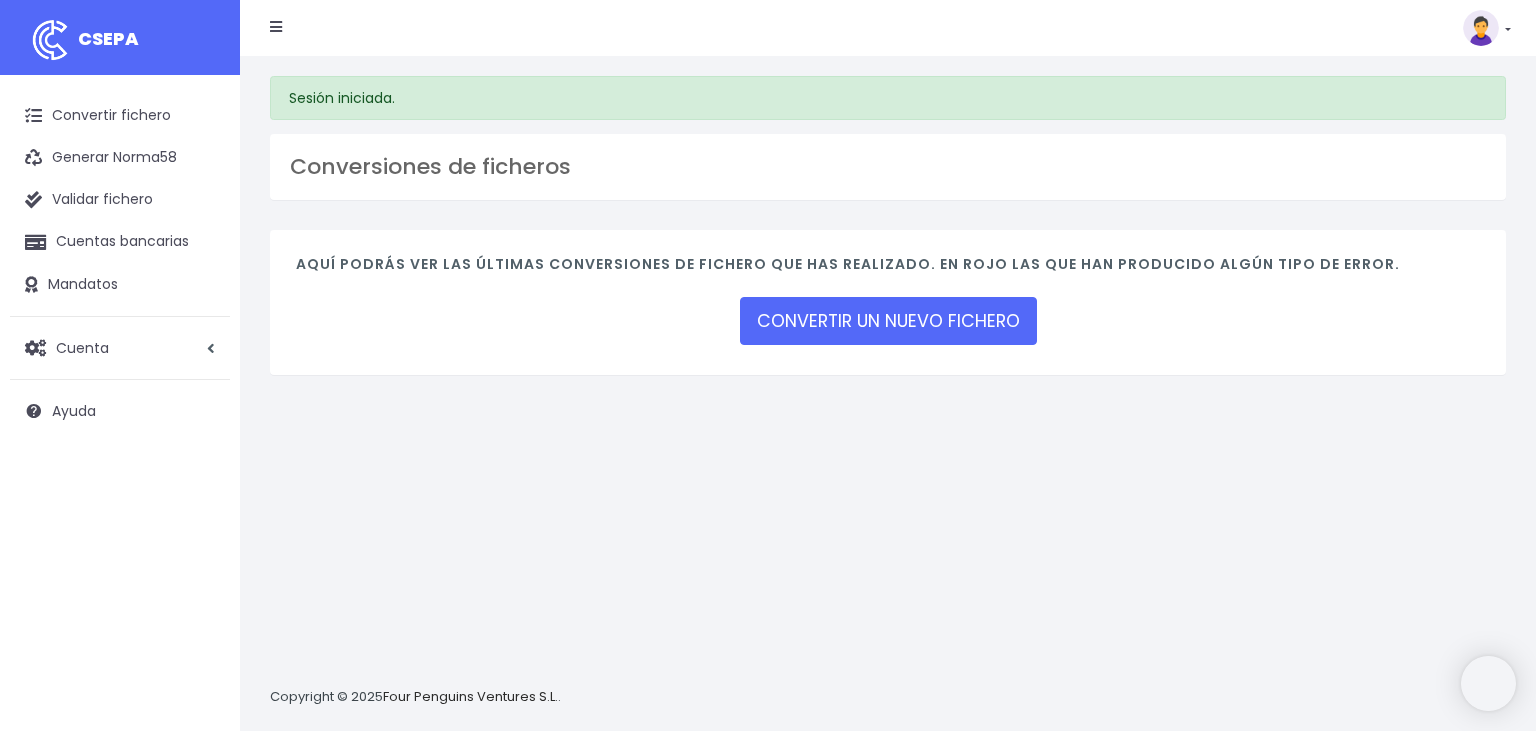 scroll, scrollTop: 0, scrollLeft: 0, axis: both 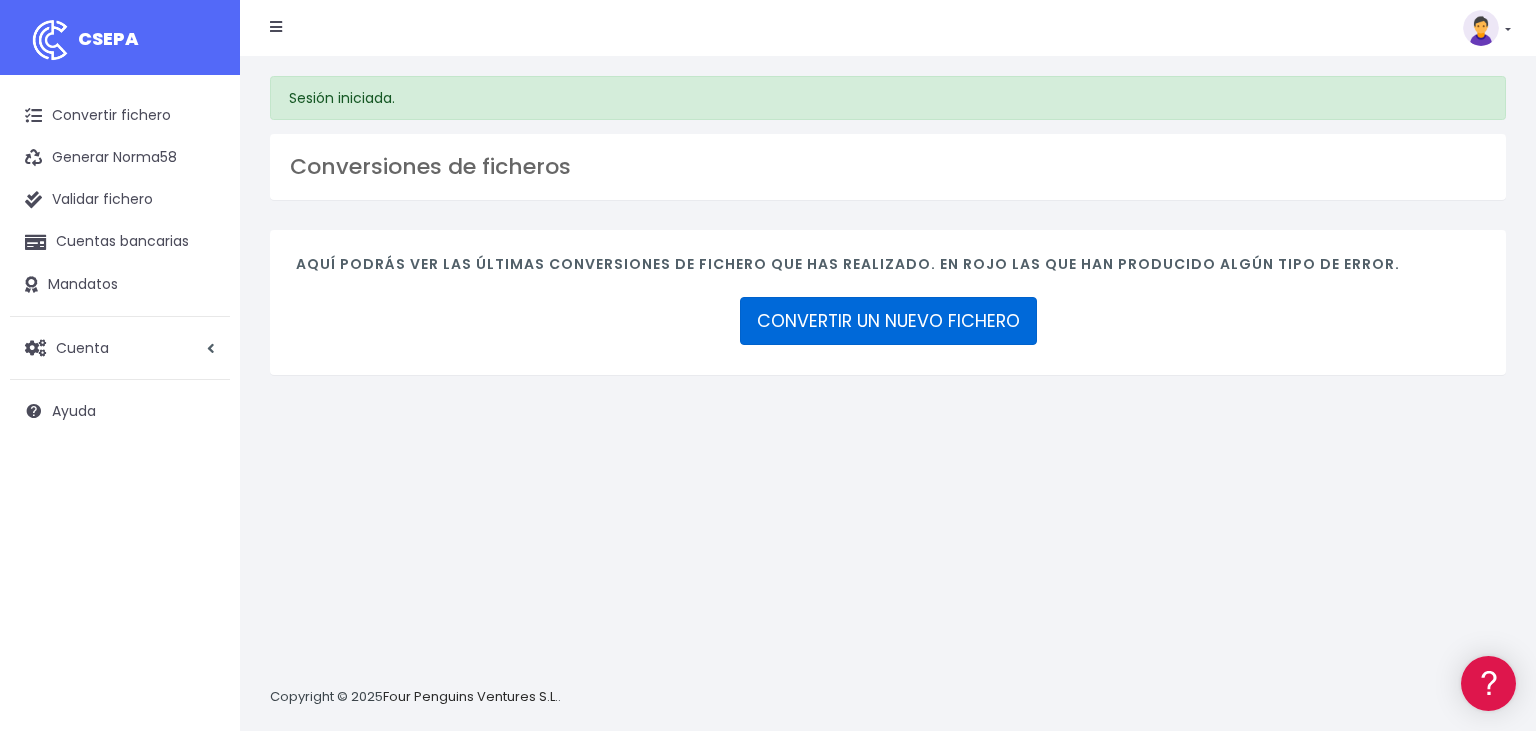 click on "CONVERTIR UN NUEVO FICHERO" at bounding box center (888, 321) 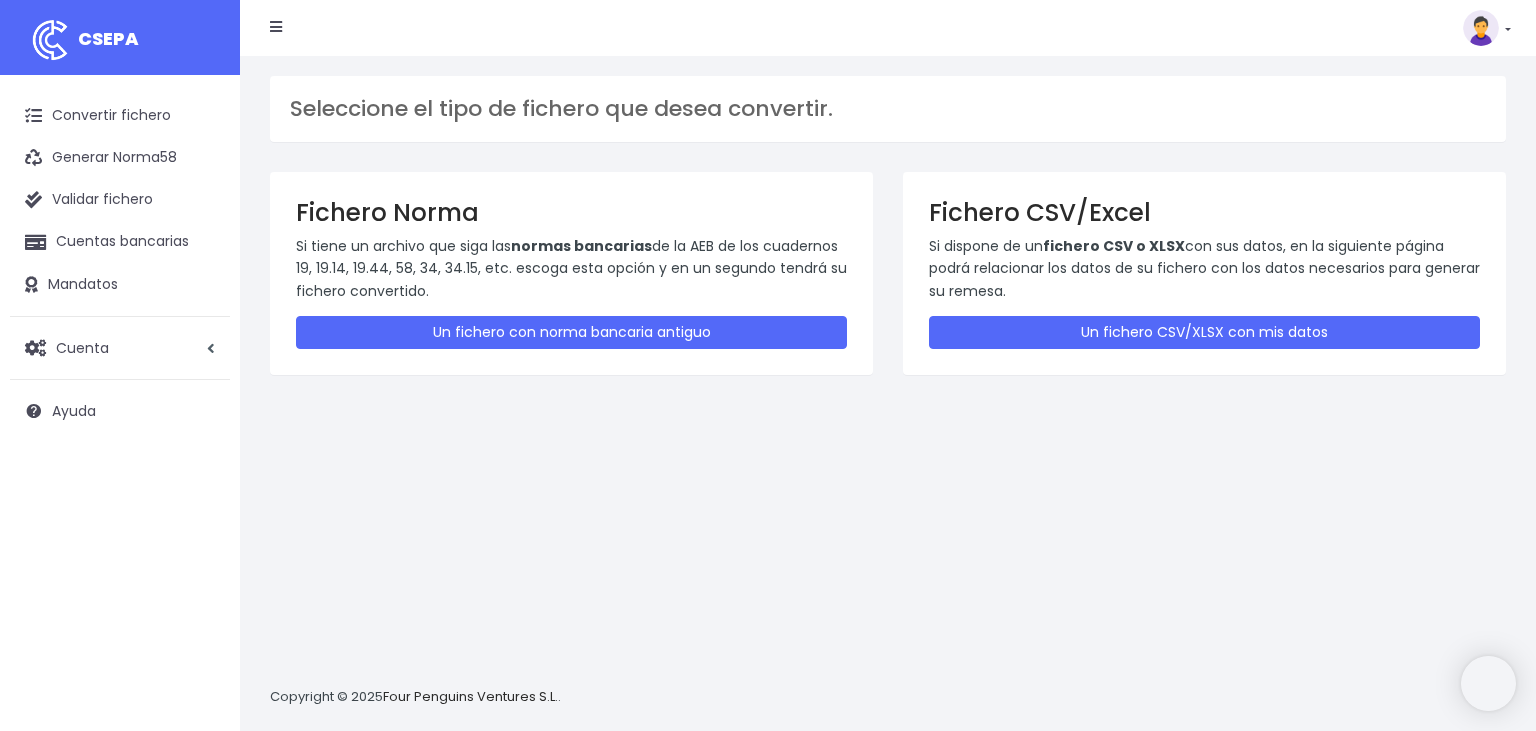 scroll, scrollTop: 0, scrollLeft: 0, axis: both 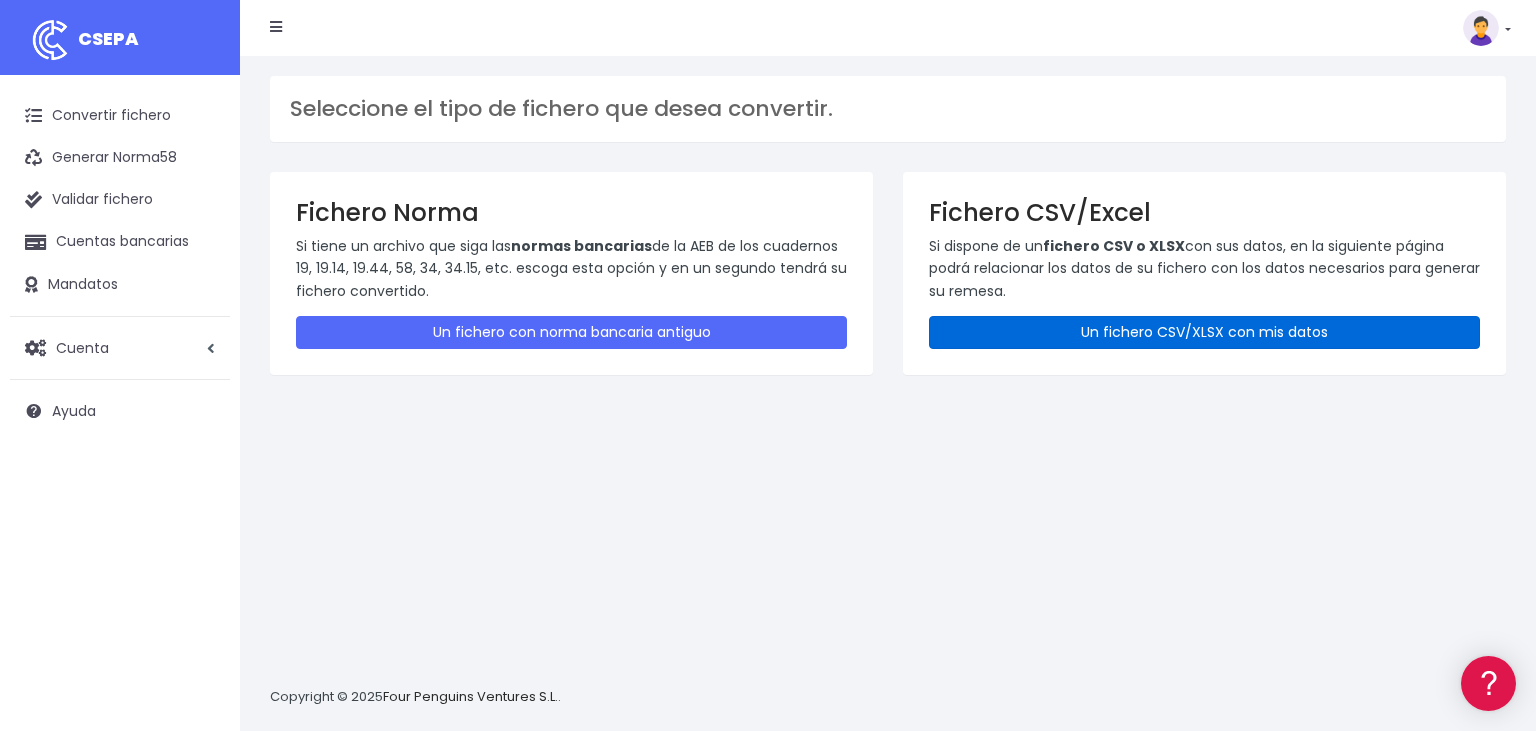 click on "Un fichero CSV/XLSX con mis datos" at bounding box center [1204, 332] 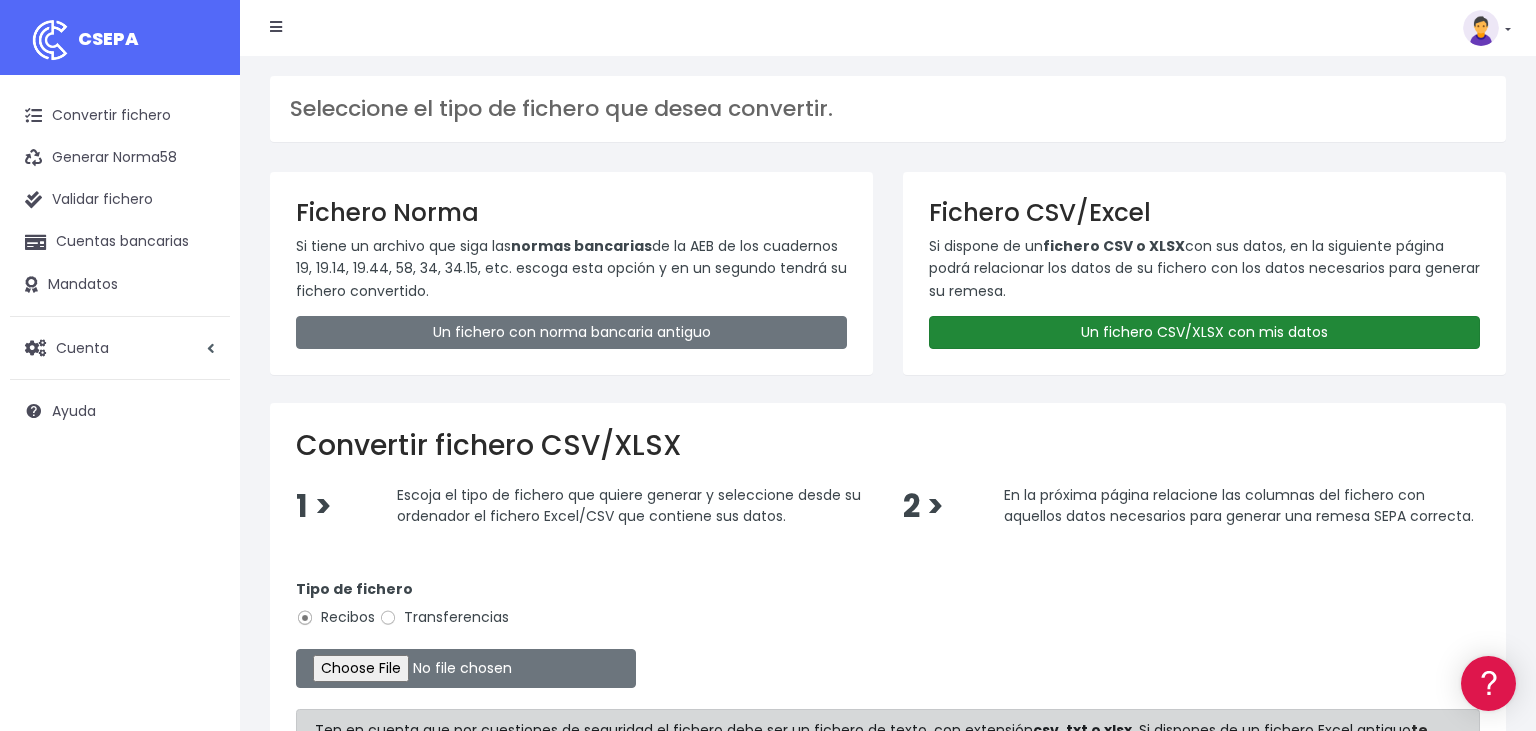 scroll, scrollTop: 0, scrollLeft: 0, axis: both 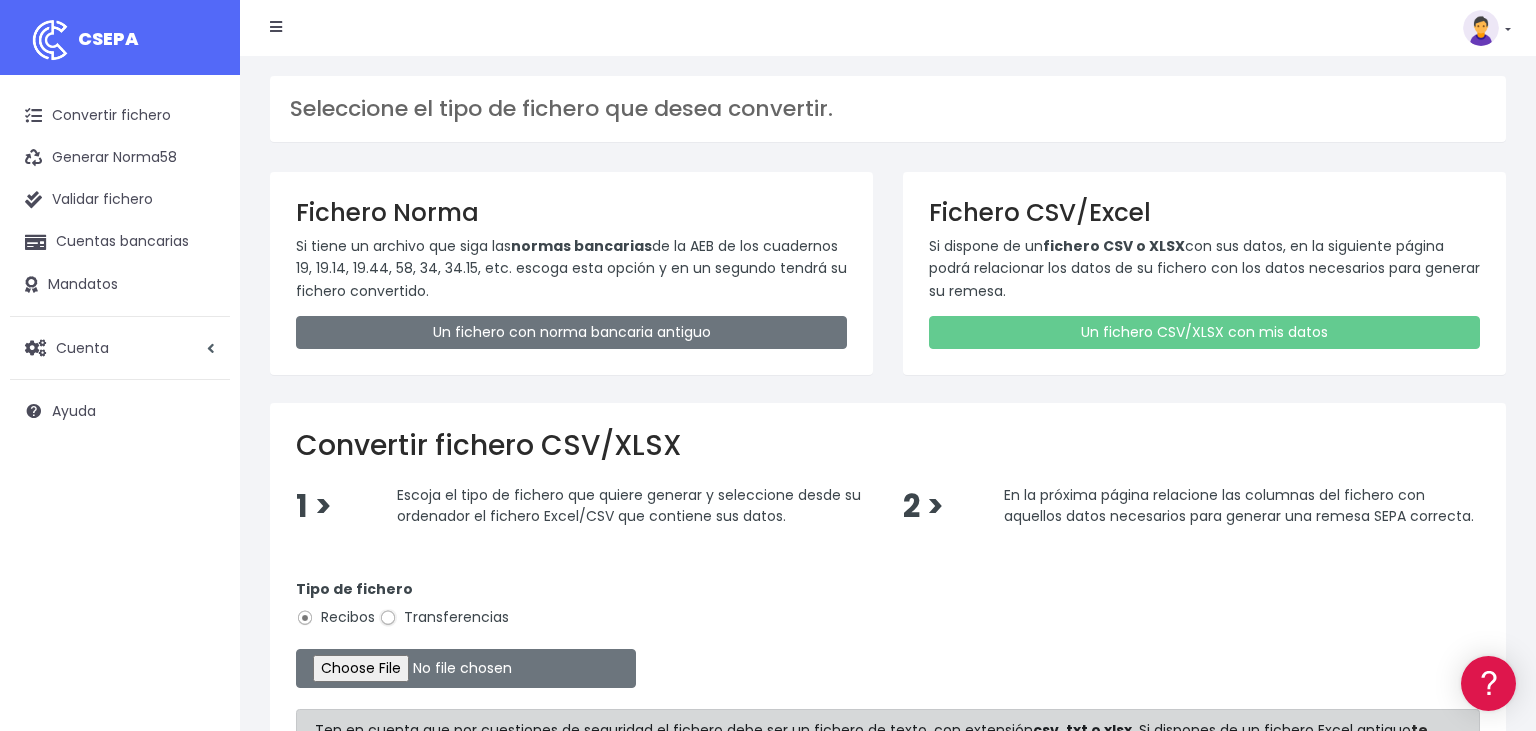 click on "Transferencias" at bounding box center [388, 618] 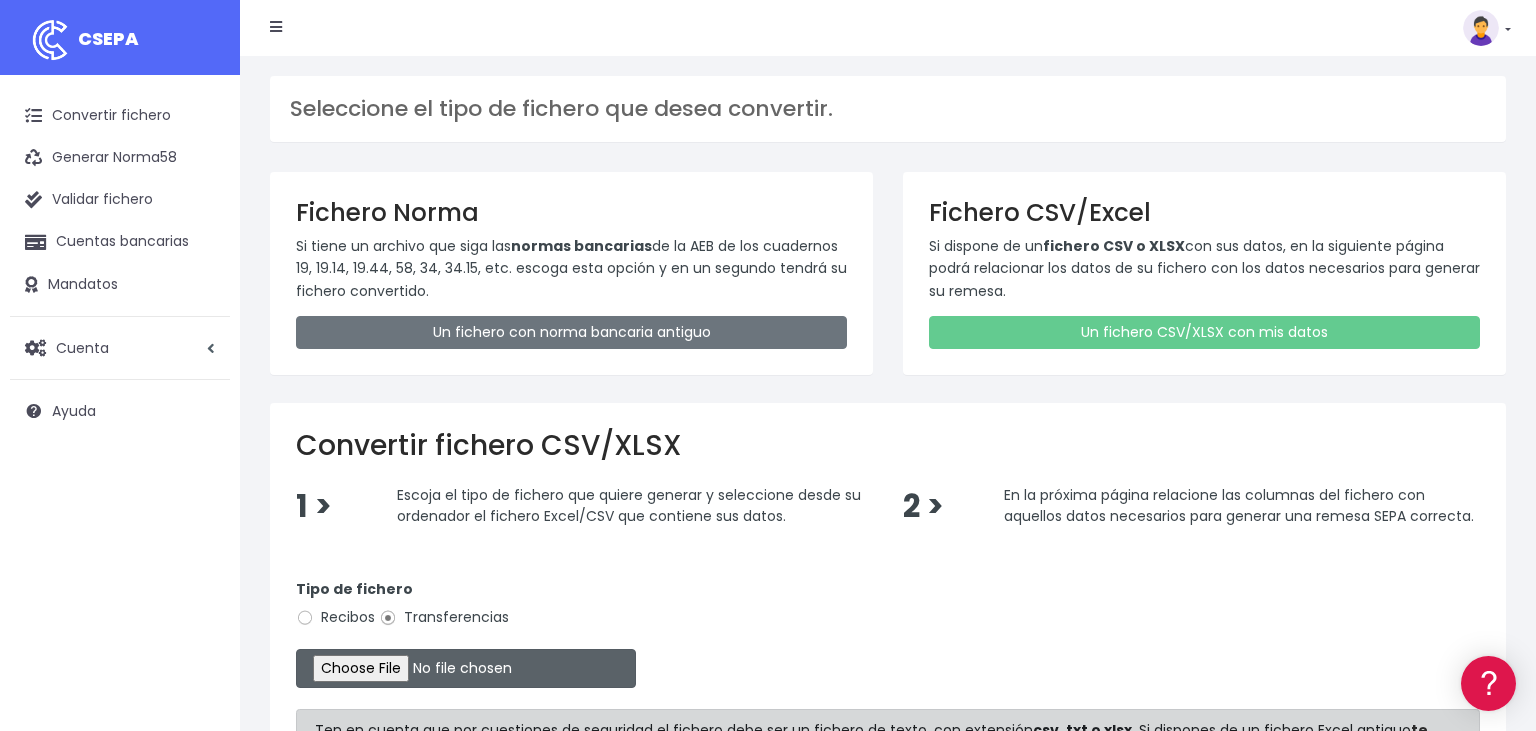 click at bounding box center (466, 668) 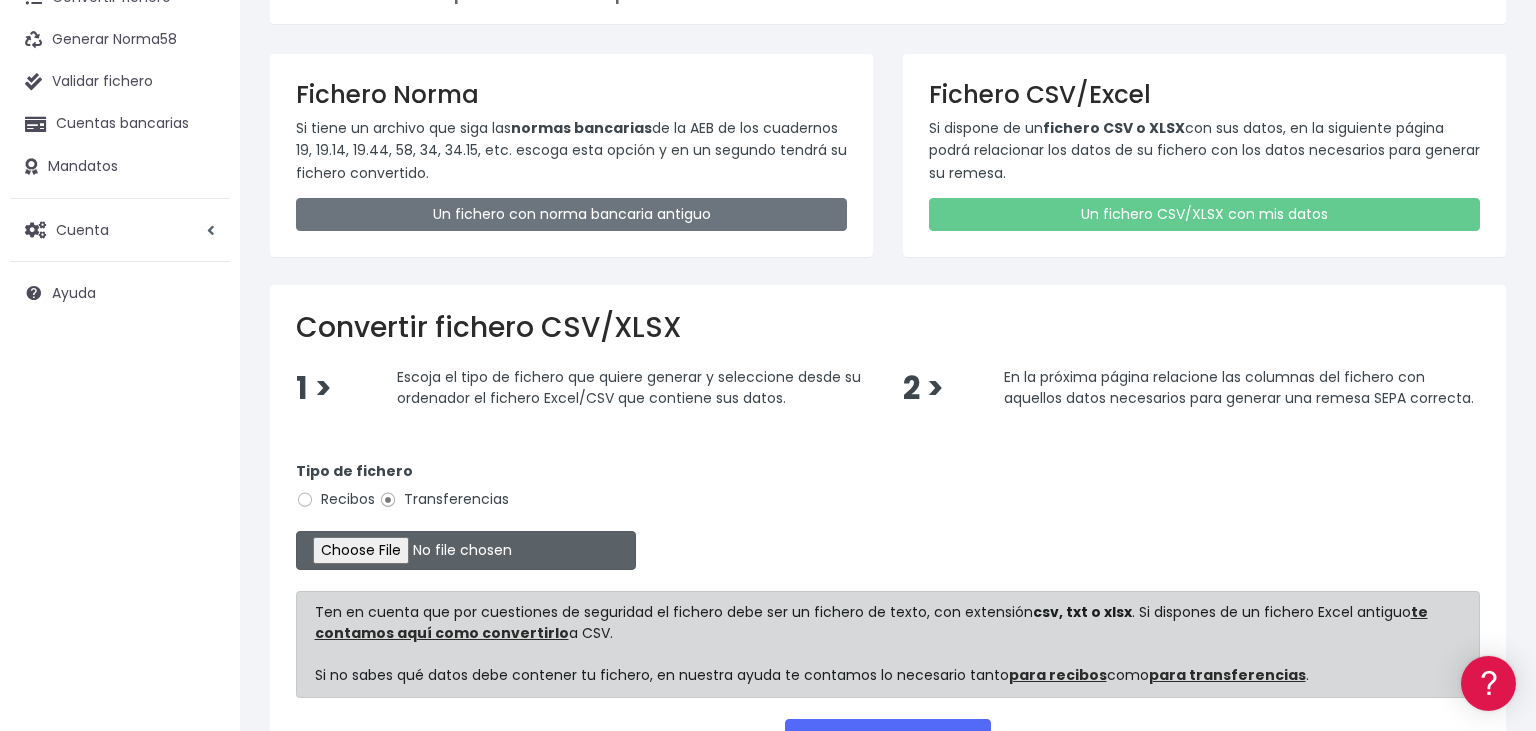 scroll, scrollTop: 274, scrollLeft: 0, axis: vertical 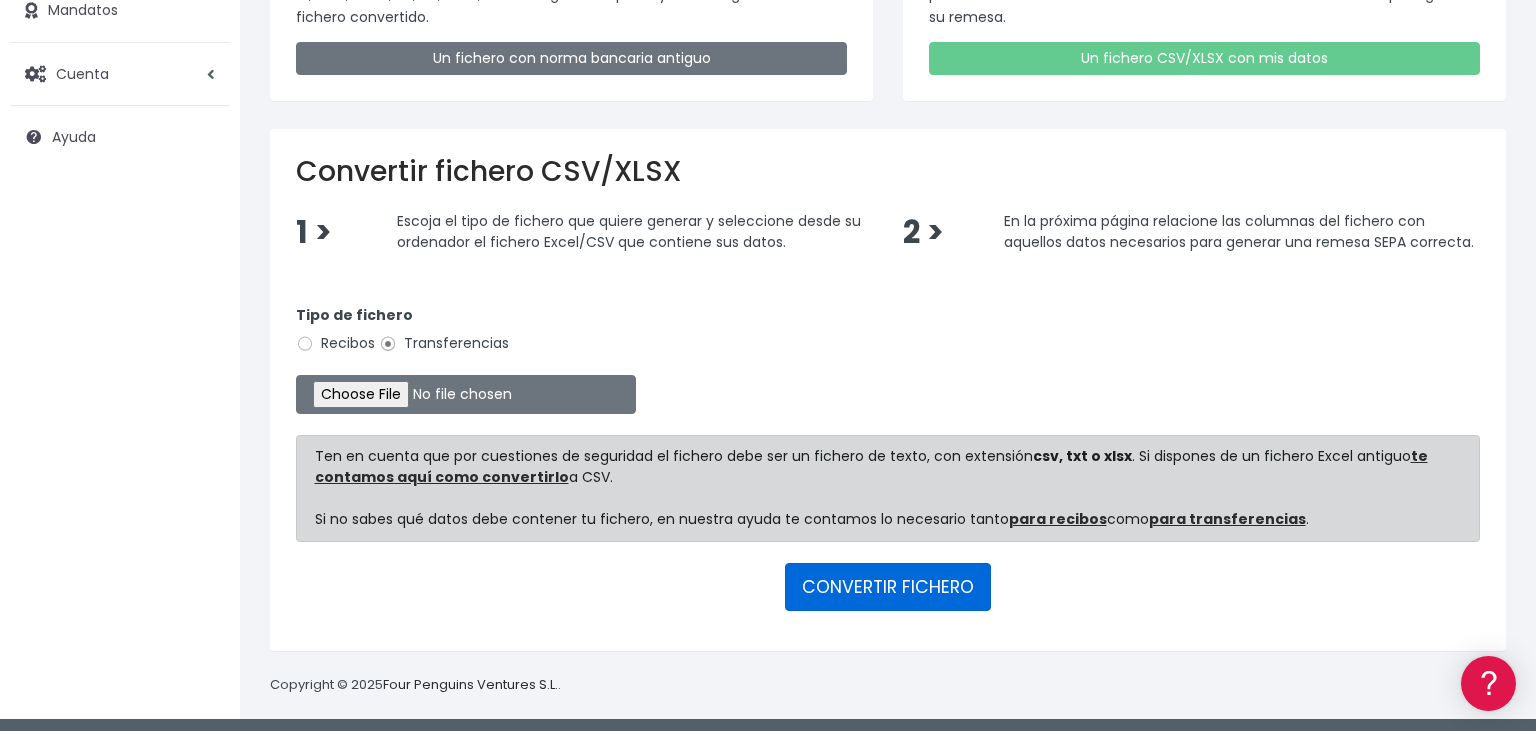 click on "CONVERTIR FICHERO" at bounding box center [888, 587] 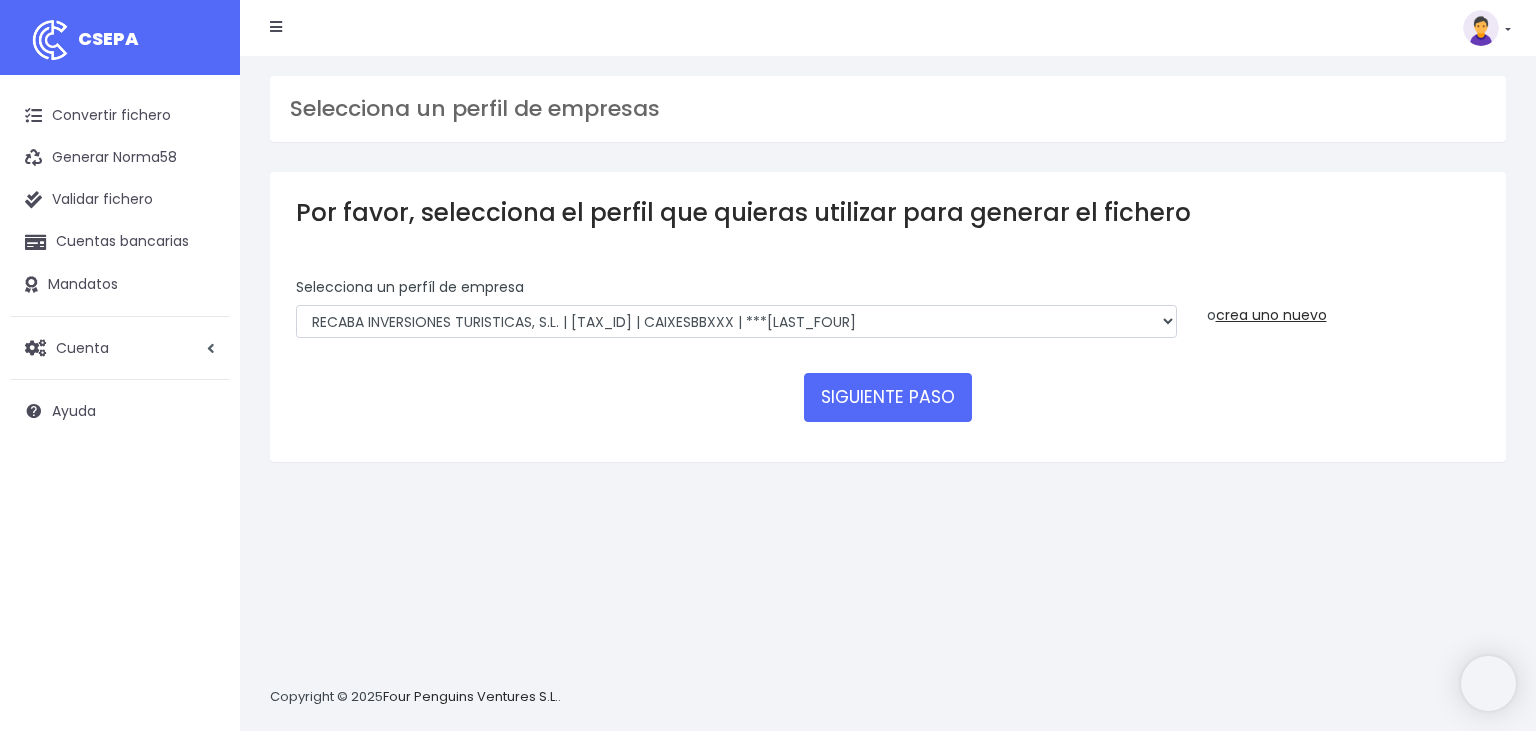 scroll, scrollTop: 0, scrollLeft: 0, axis: both 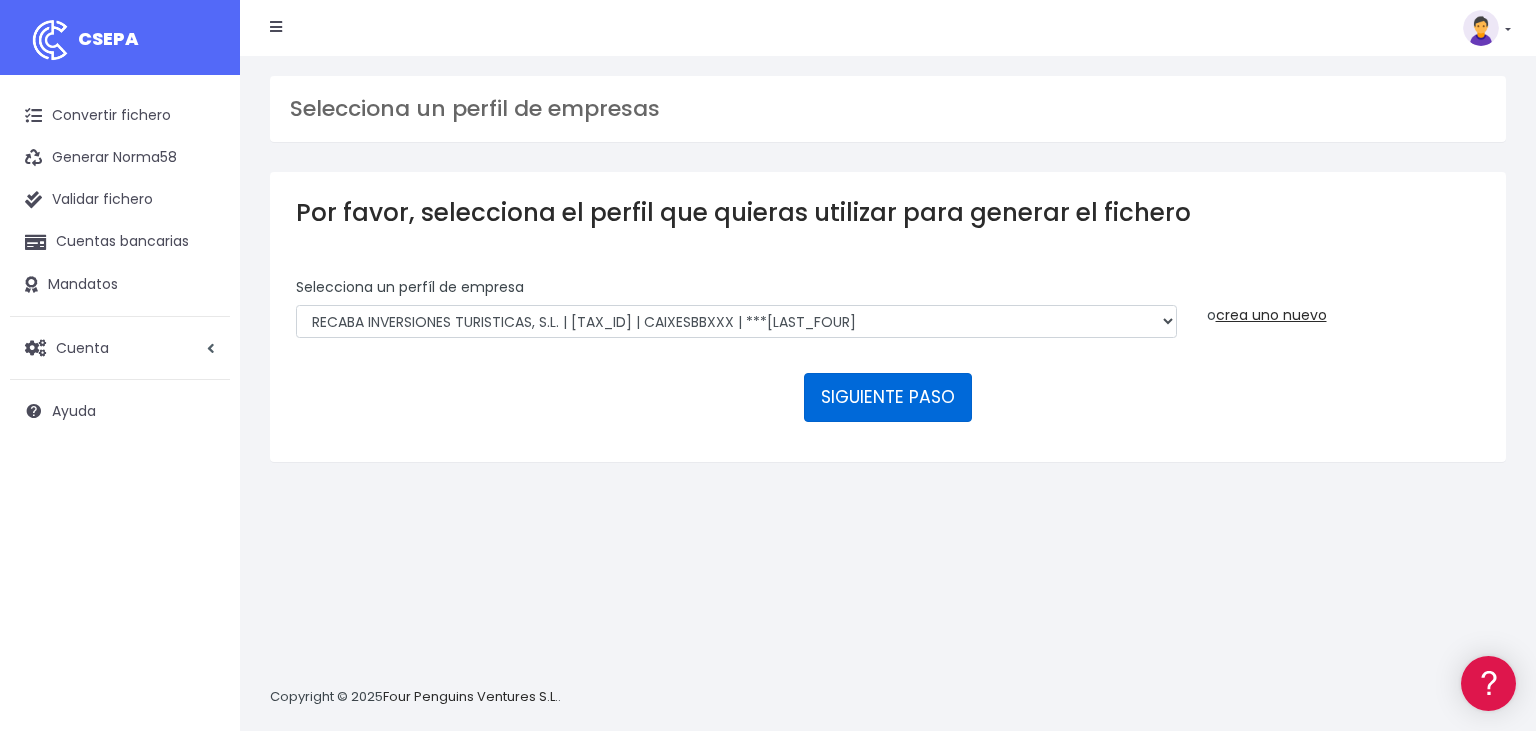 click on "SIGUIENTE PASO" at bounding box center [888, 397] 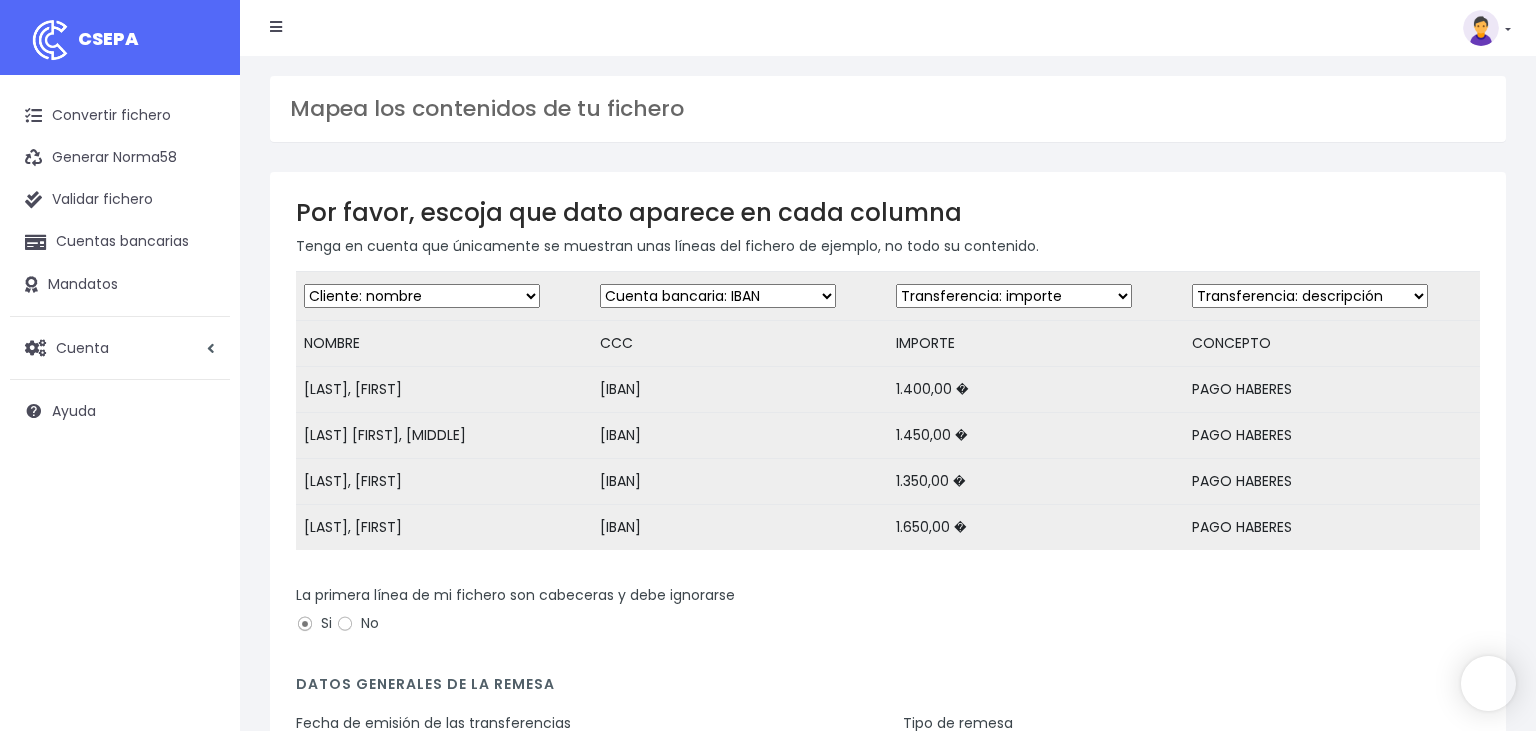 scroll, scrollTop: 0, scrollLeft: 0, axis: both 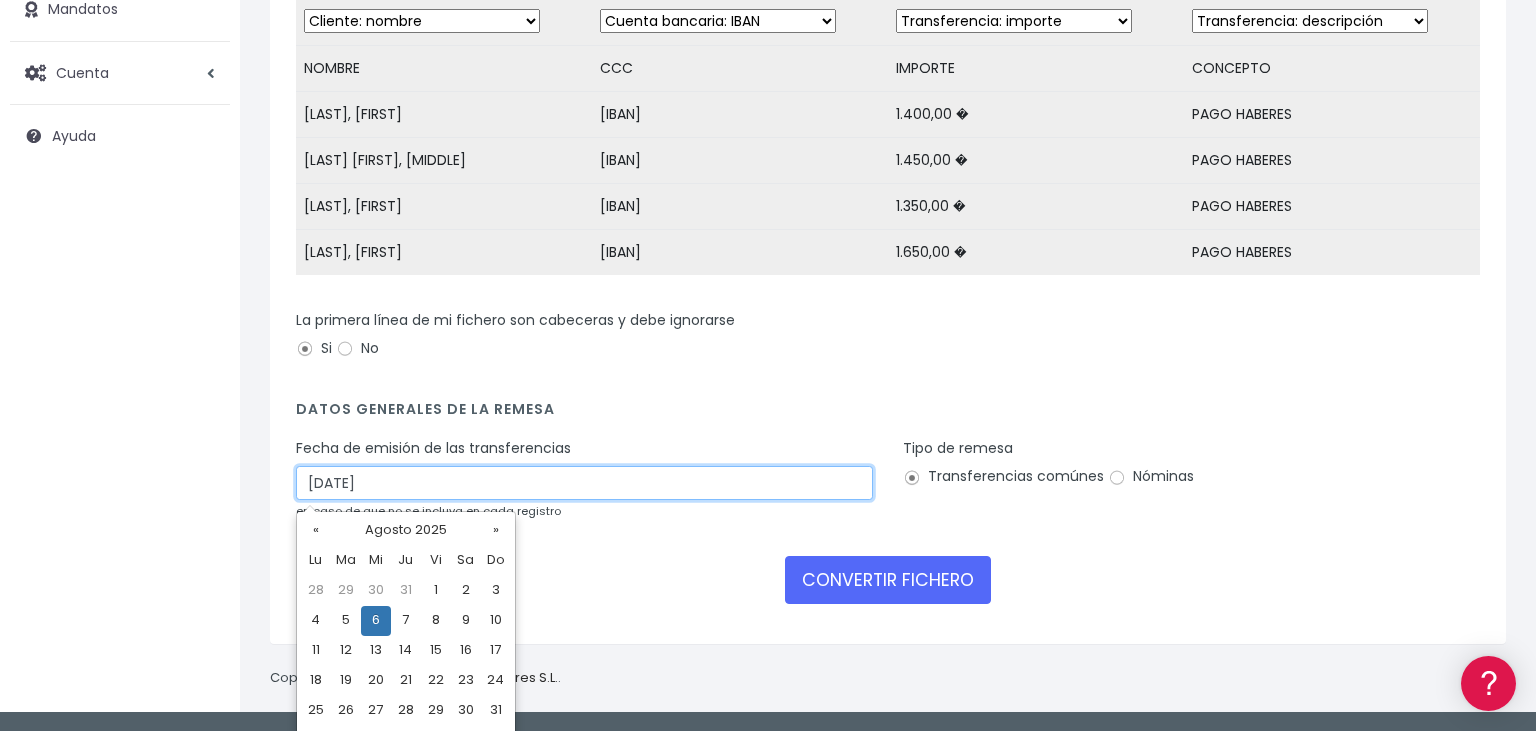 click on "[DATE]" at bounding box center (584, 483) 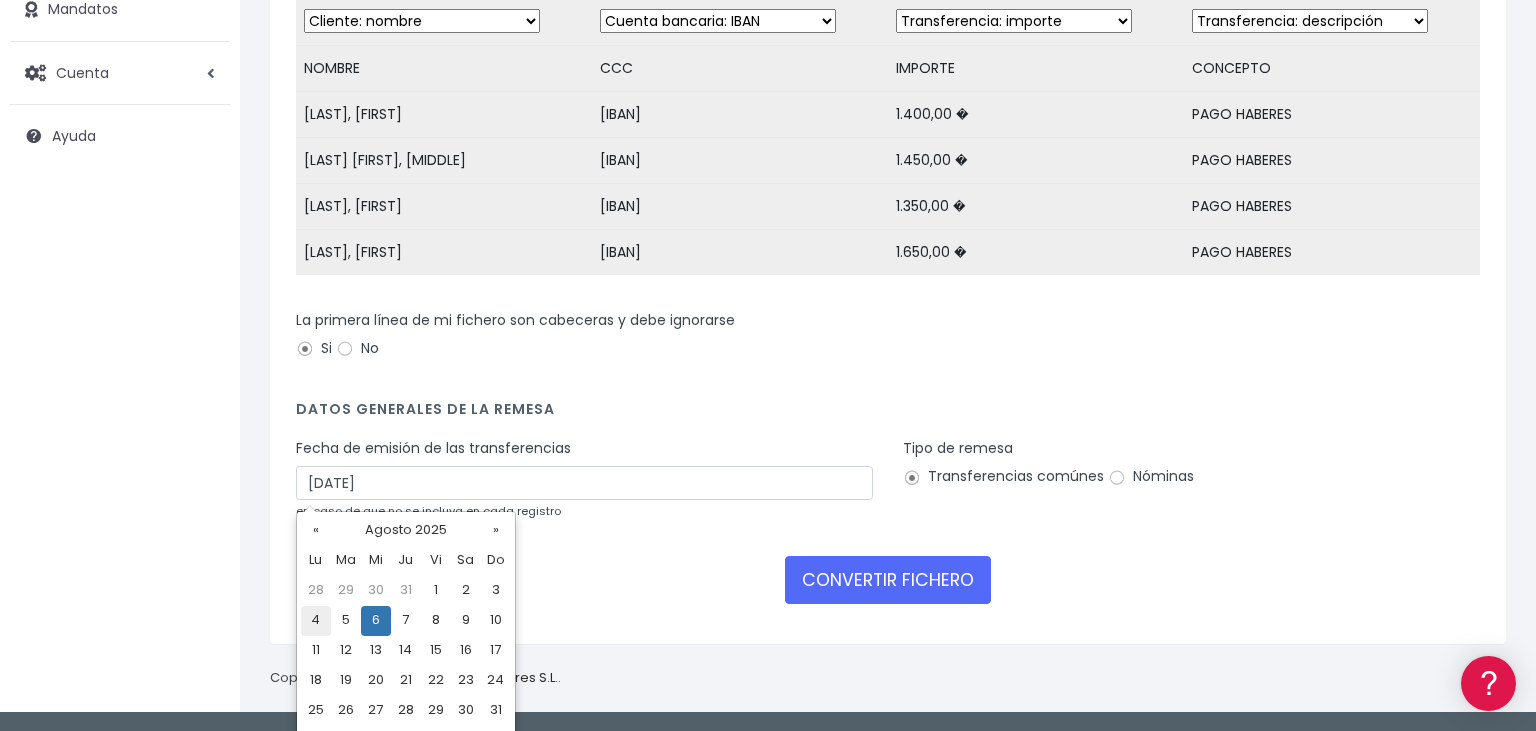 click on "4" at bounding box center (316, 621) 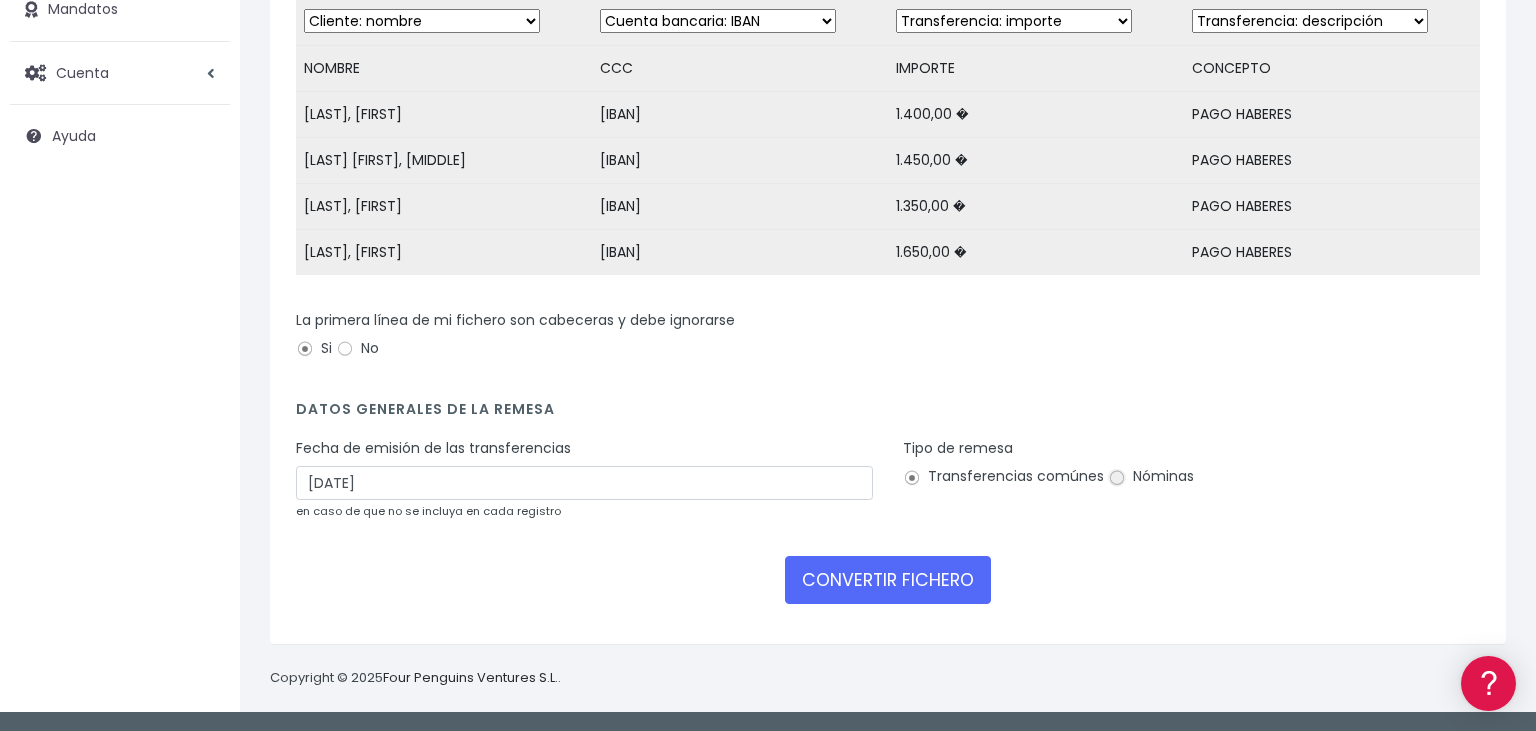 click on "Nóminas" at bounding box center (1117, 478) 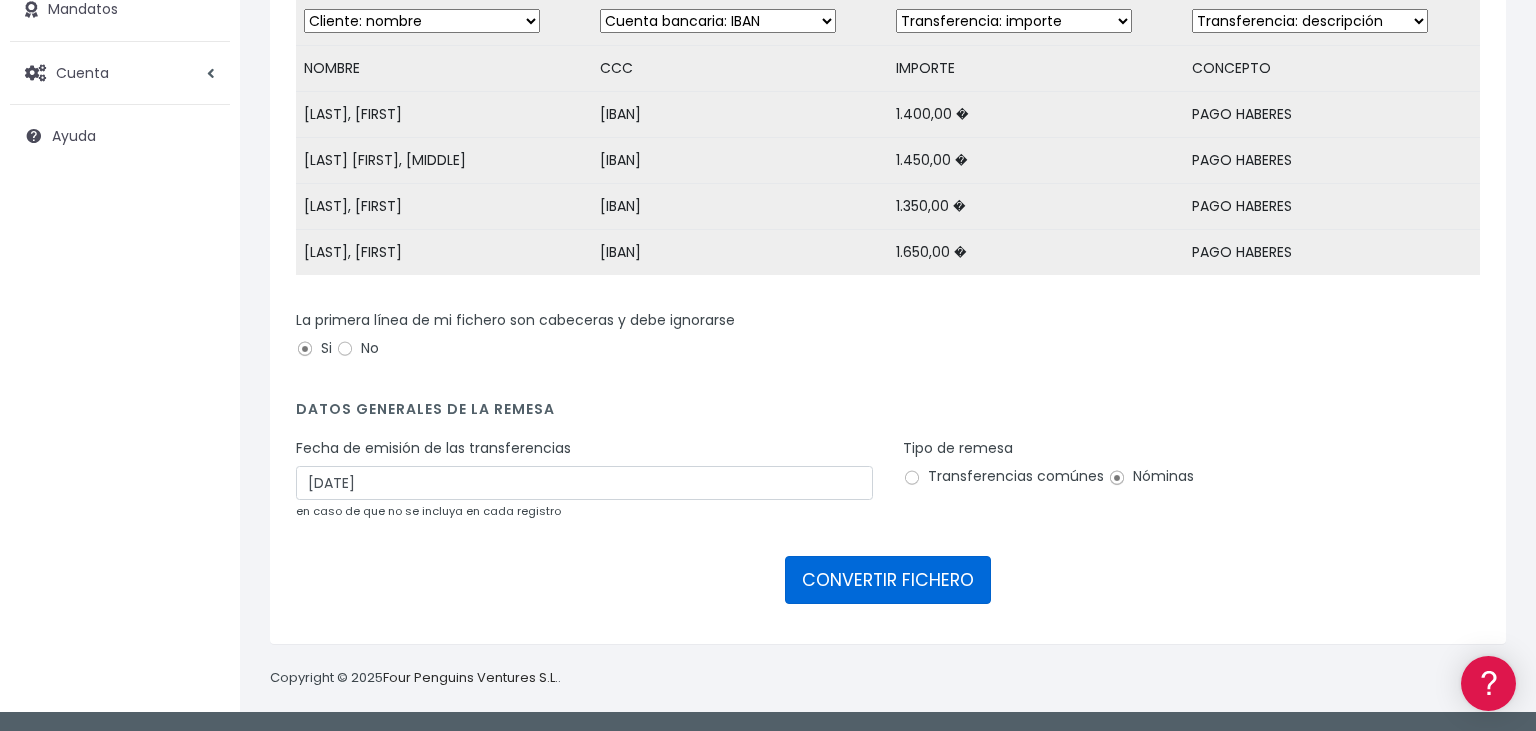 click on "CONVERTIR FICHERO" at bounding box center [888, 580] 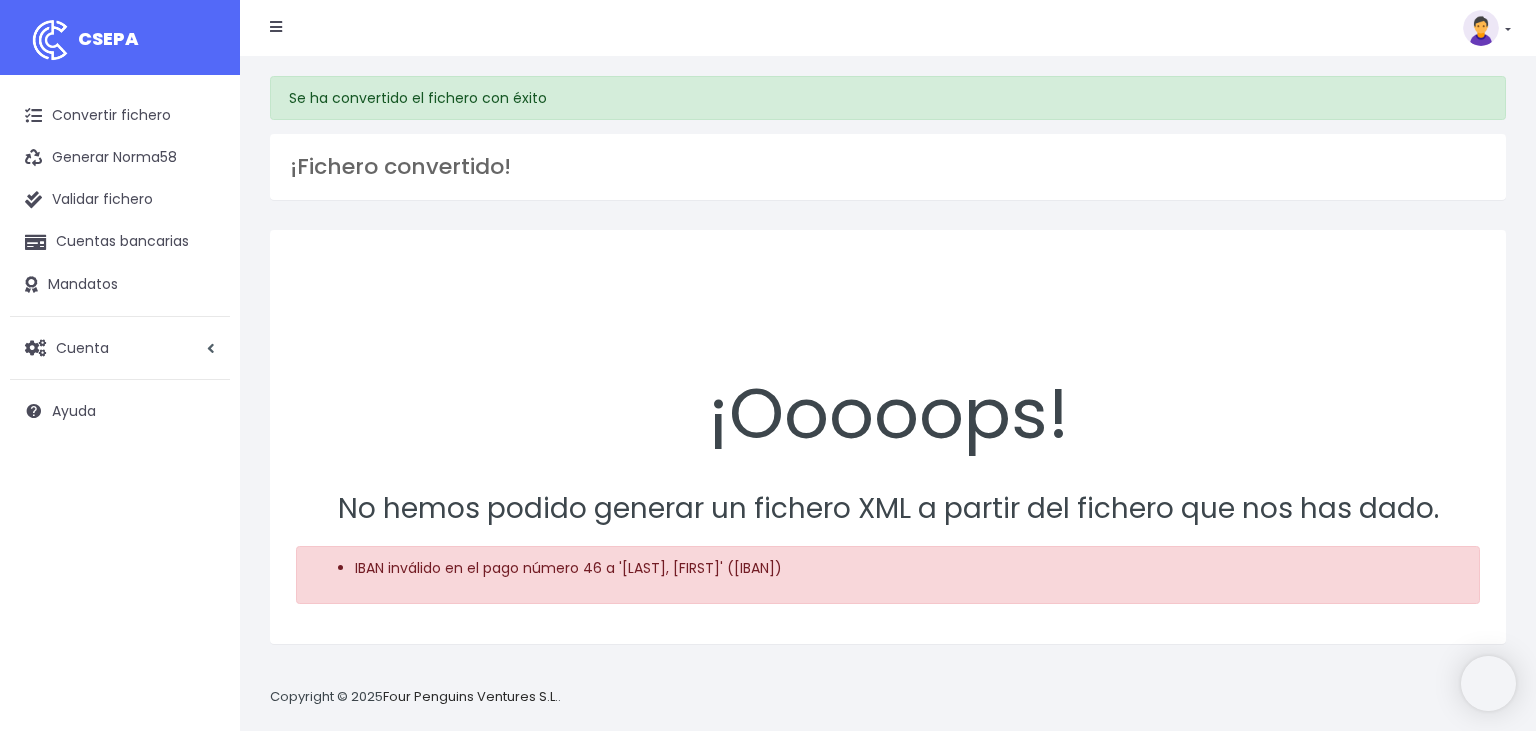 scroll, scrollTop: 0, scrollLeft: 0, axis: both 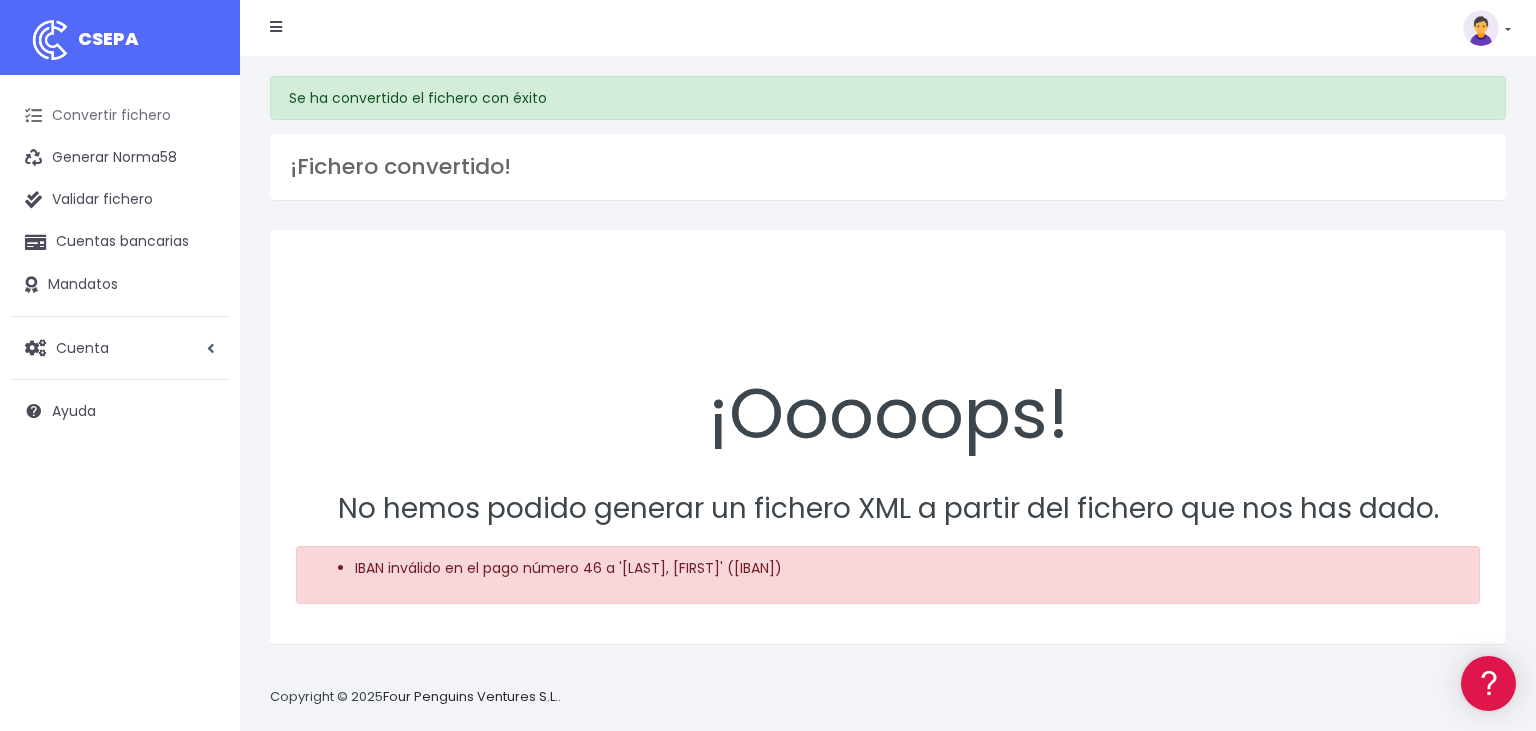 click on "Convertir fichero" at bounding box center (120, 116) 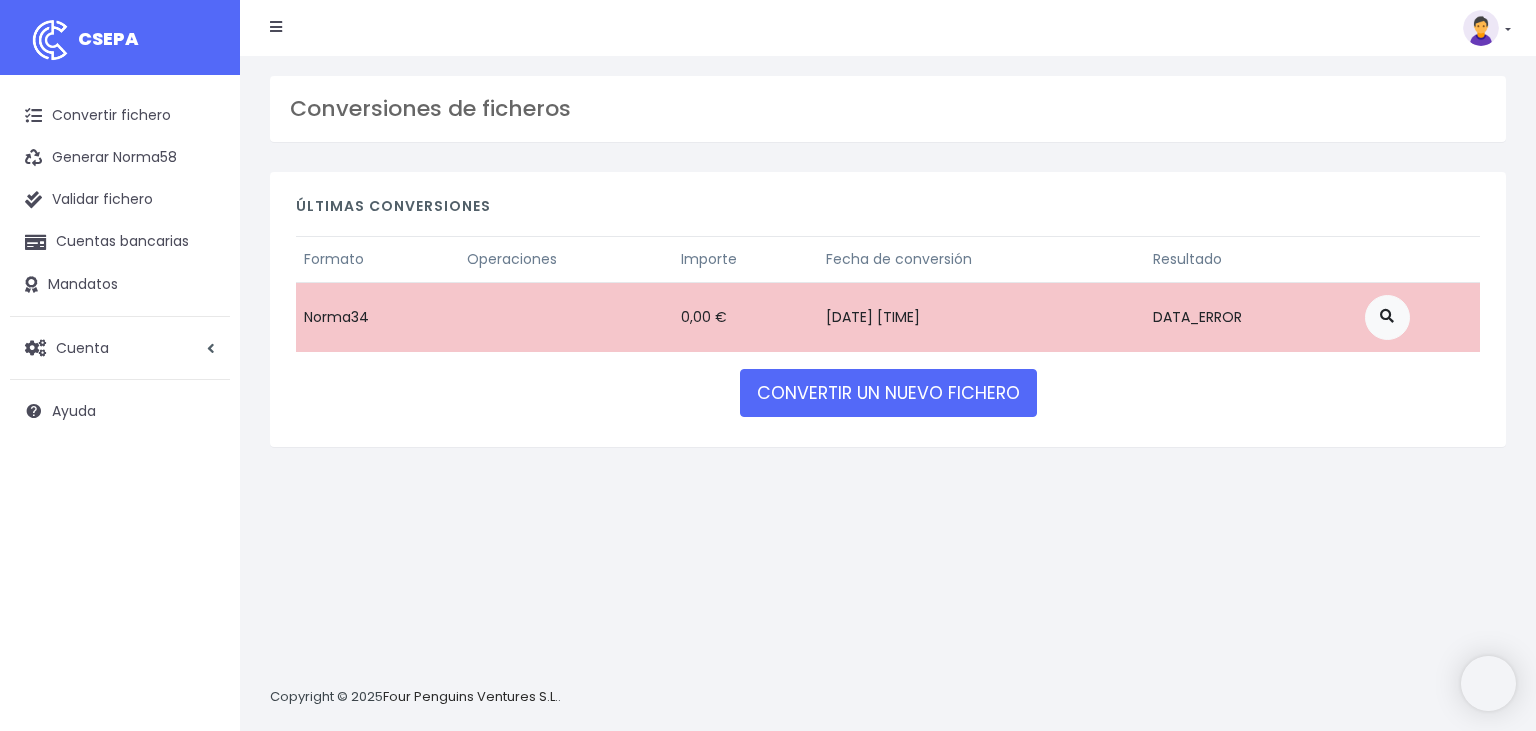scroll, scrollTop: 0, scrollLeft: 0, axis: both 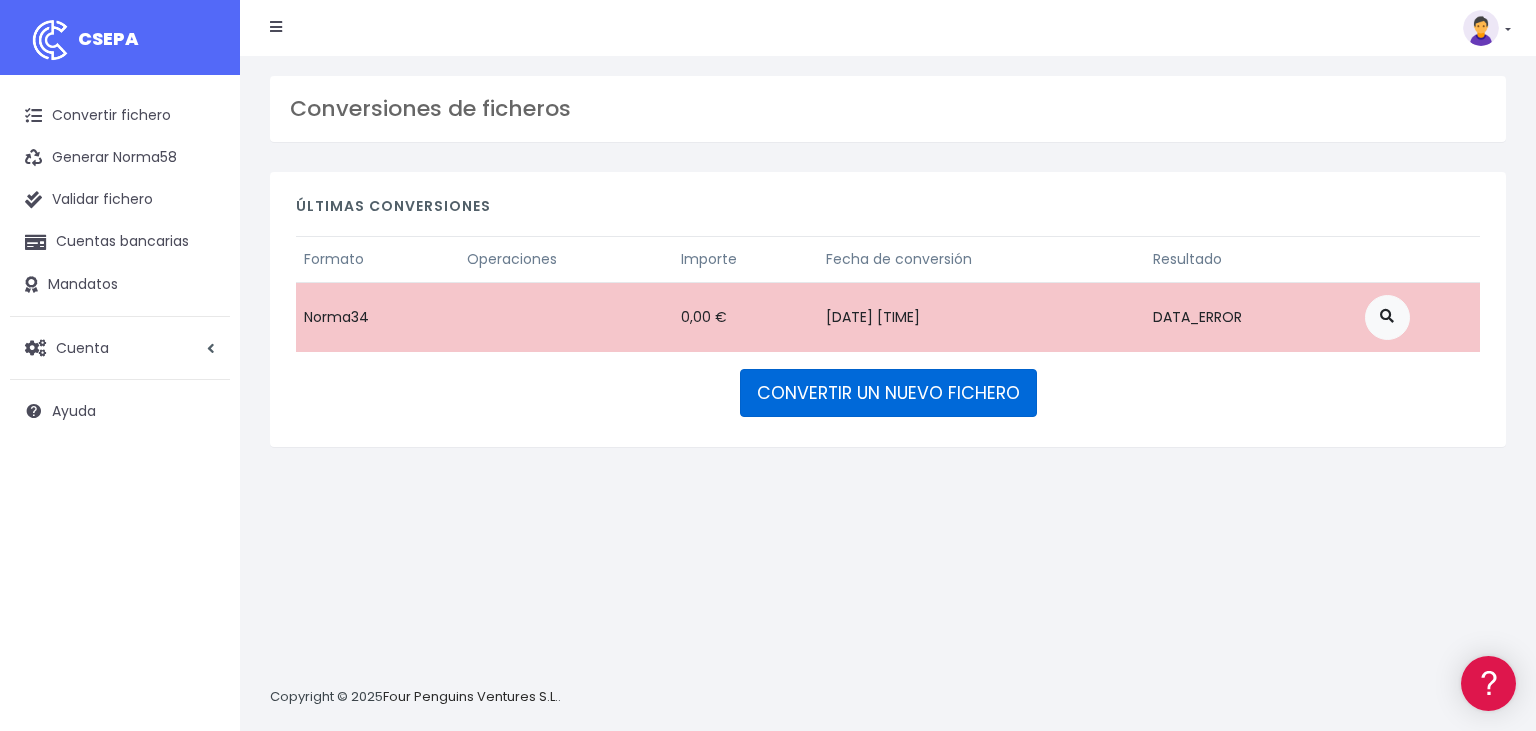 click on "CONVERTIR UN NUEVO FICHERO" at bounding box center [888, 393] 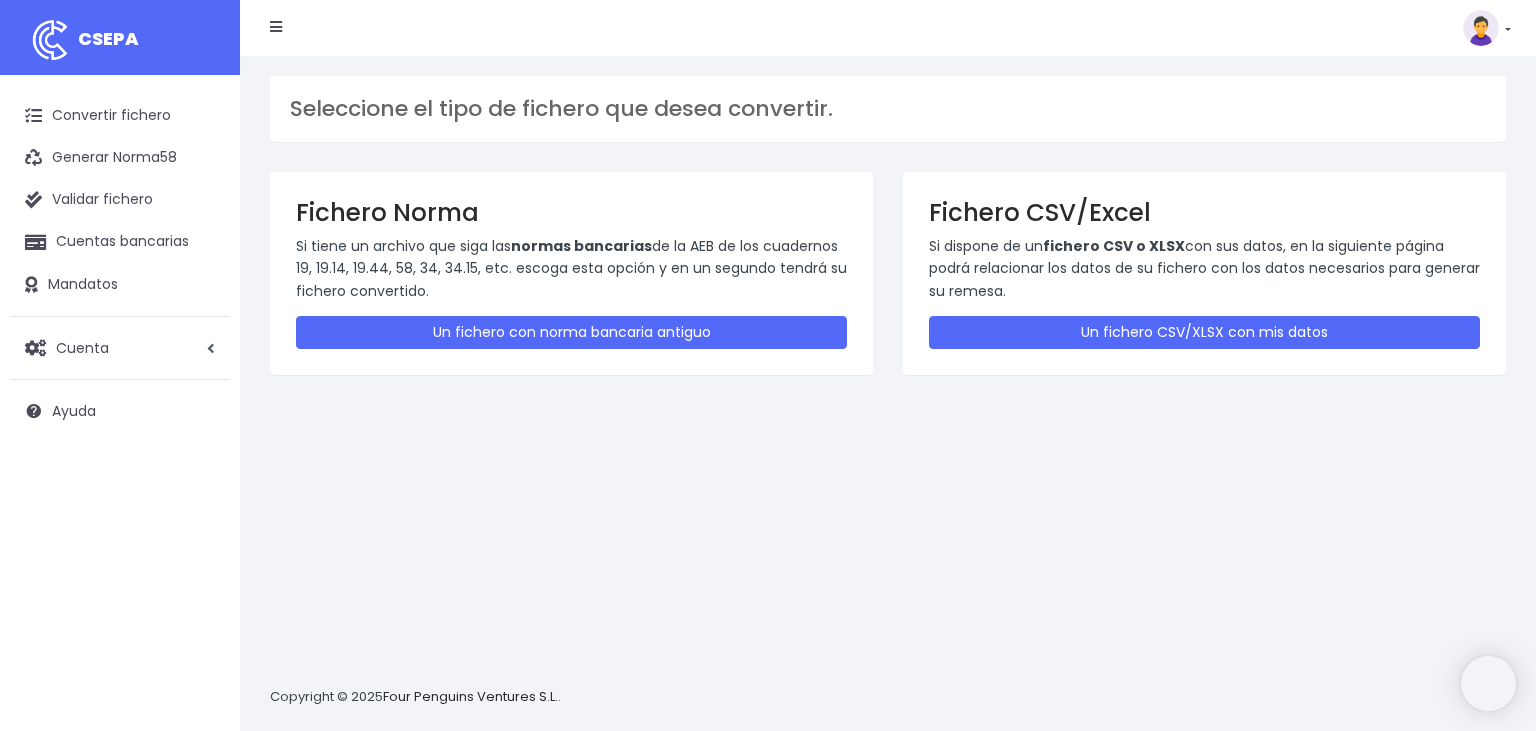 scroll, scrollTop: 0, scrollLeft: 0, axis: both 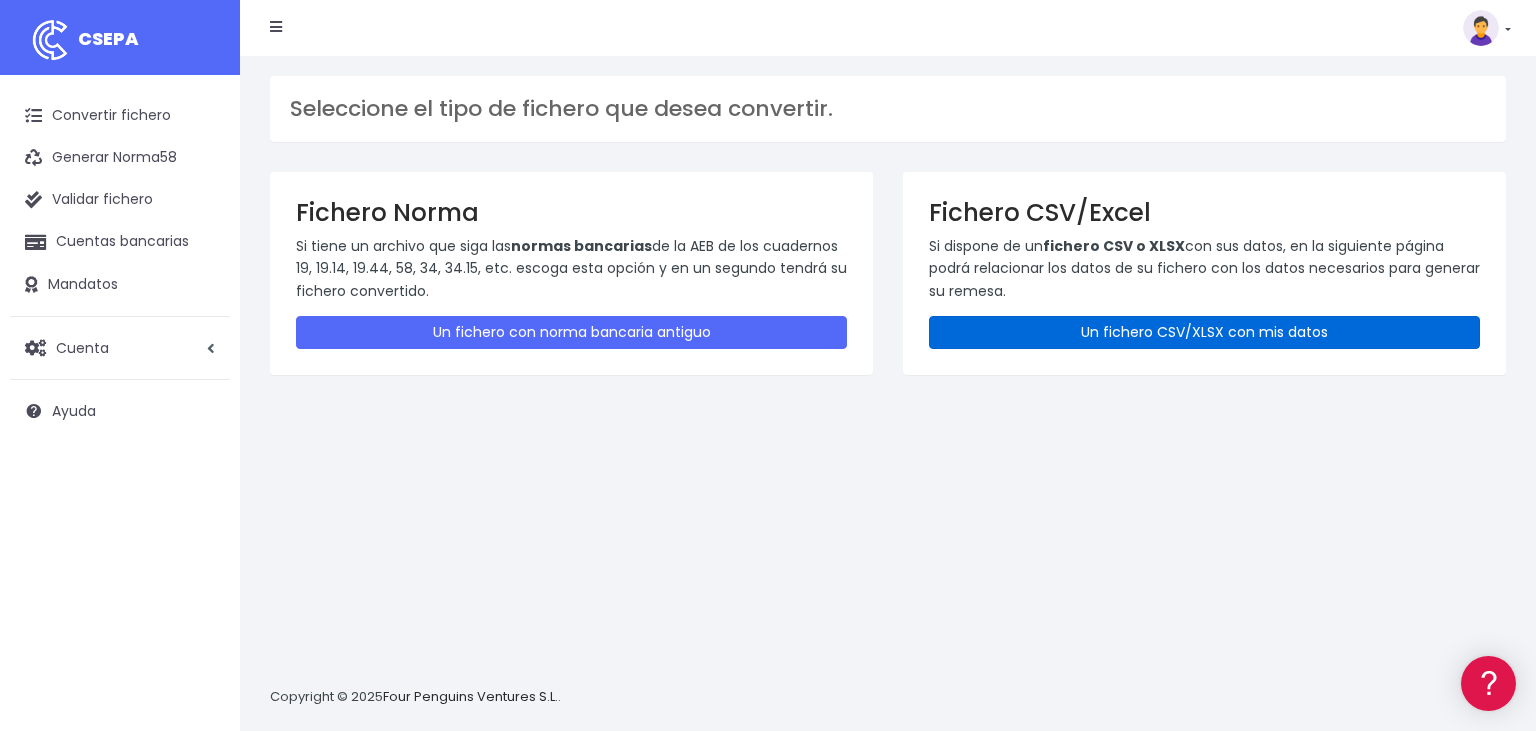 click on "Un fichero CSV/XLSX con mis datos" at bounding box center [1204, 332] 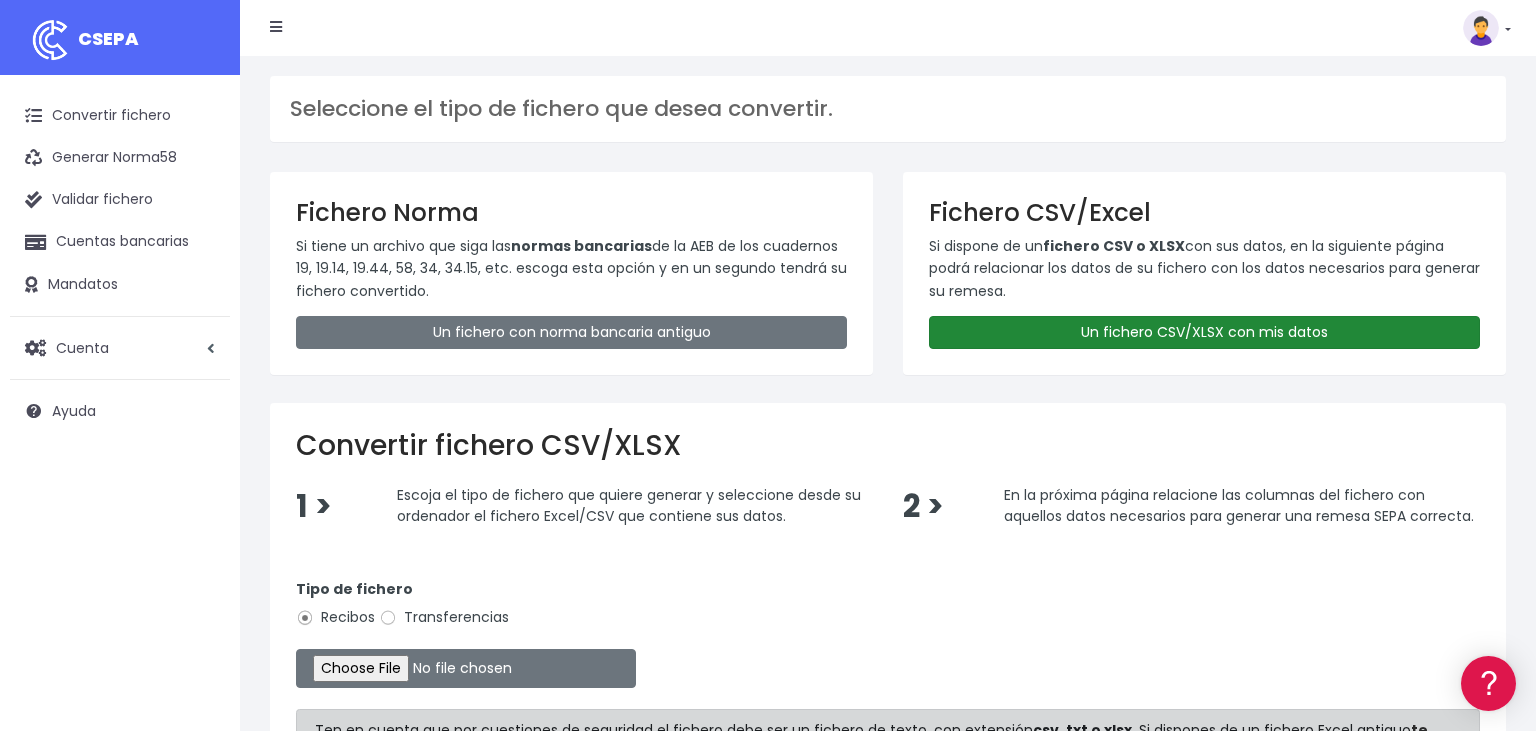 scroll, scrollTop: 0, scrollLeft: 0, axis: both 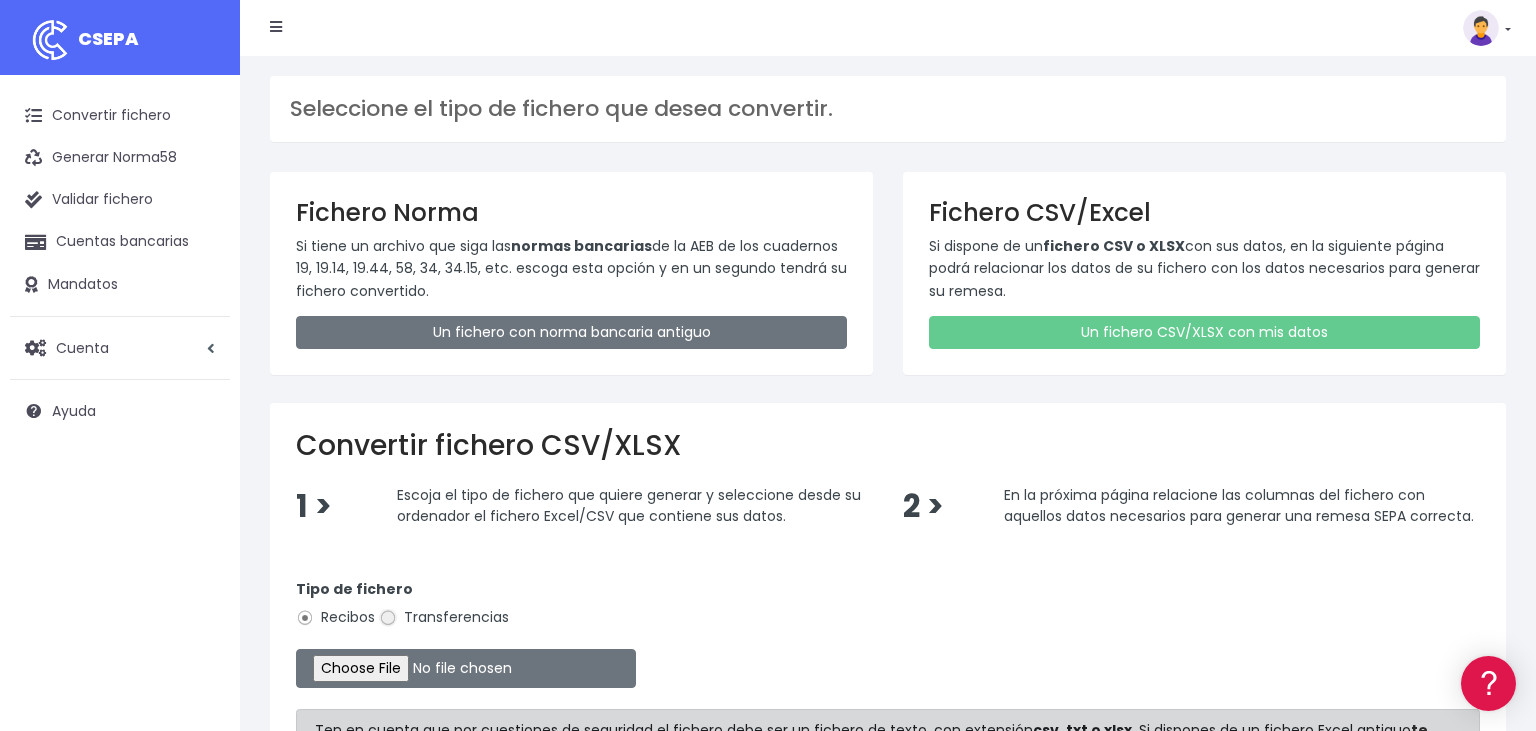 click on "Transferencias" at bounding box center (388, 618) 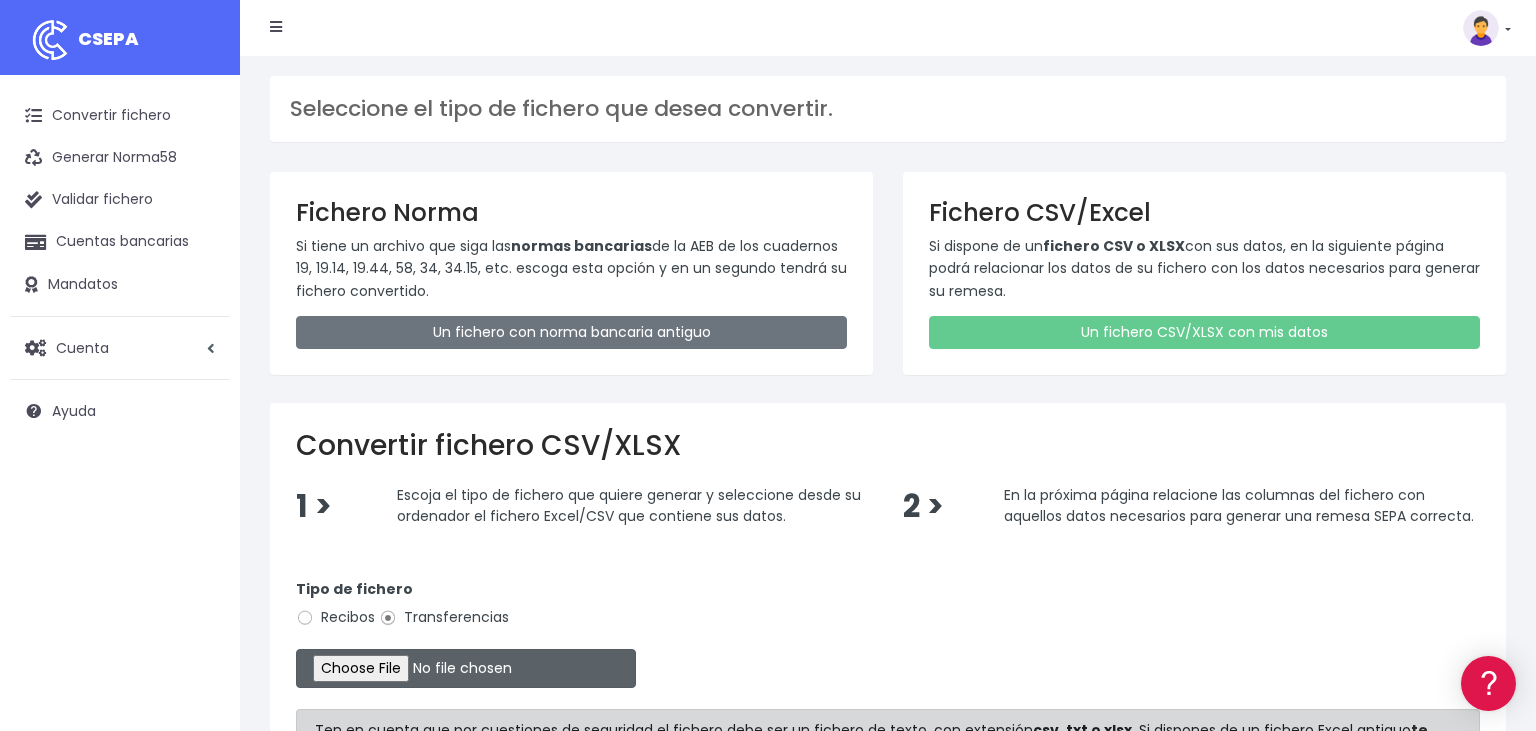 click at bounding box center [466, 668] 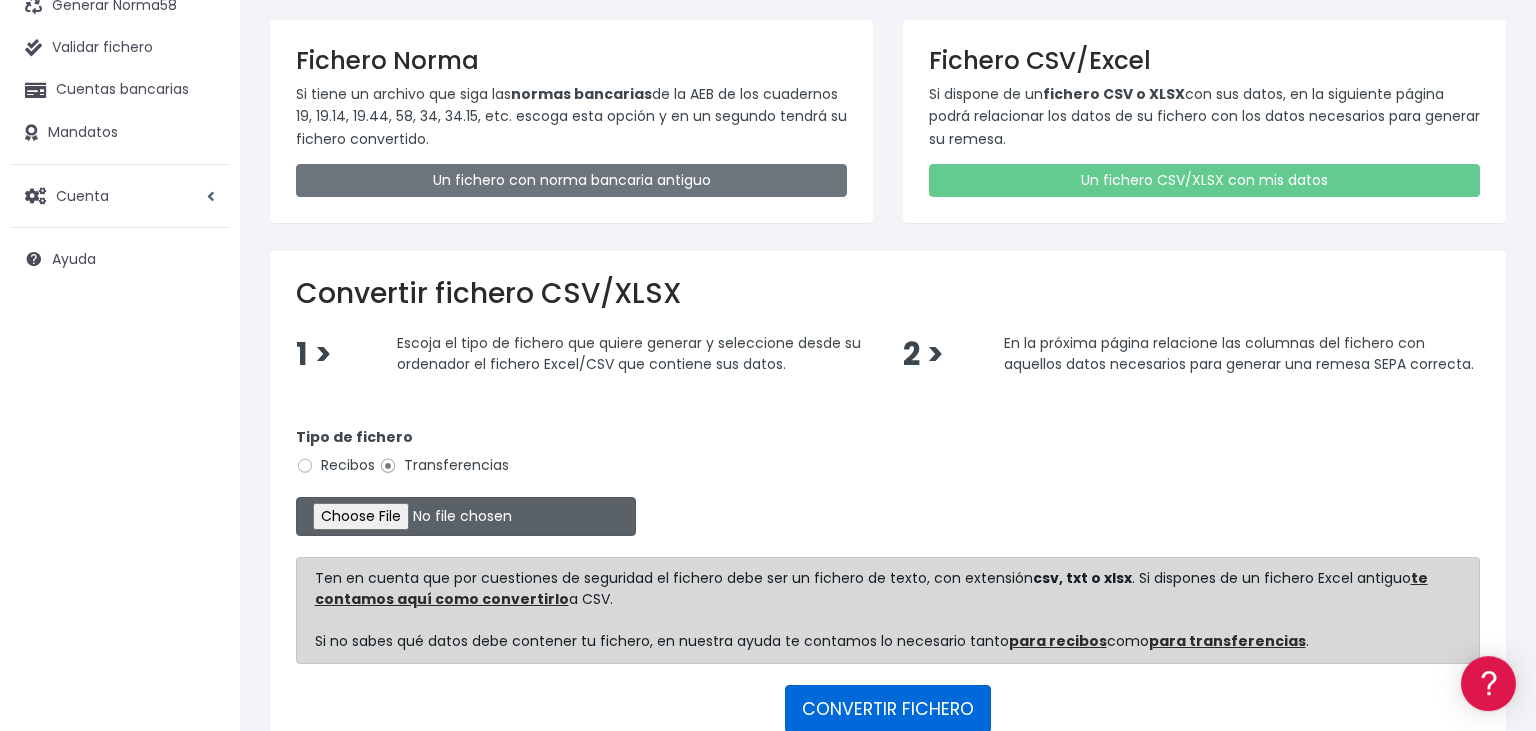 scroll, scrollTop: 274, scrollLeft: 0, axis: vertical 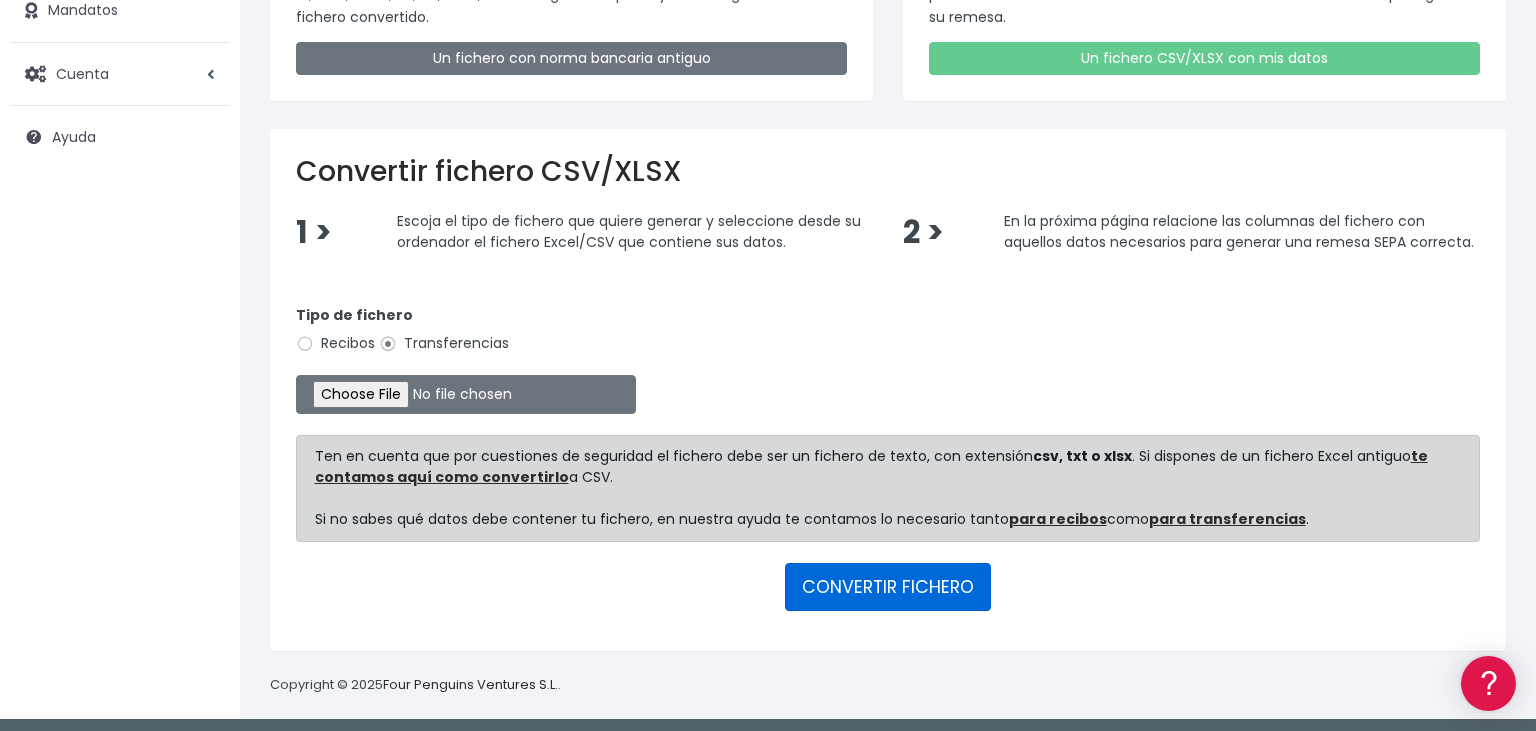 click on "CONVERTIR FICHERO" at bounding box center [888, 587] 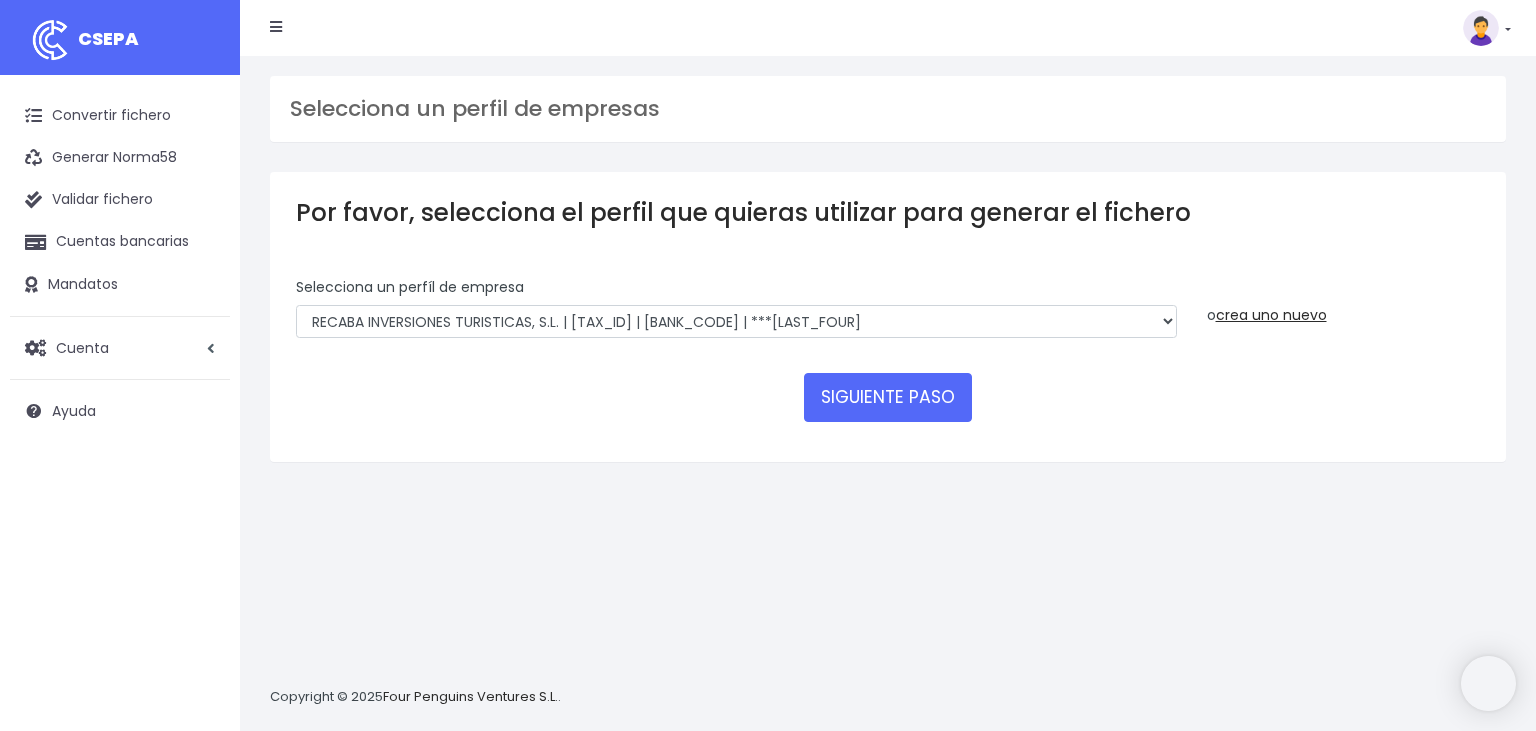scroll, scrollTop: 0, scrollLeft: 0, axis: both 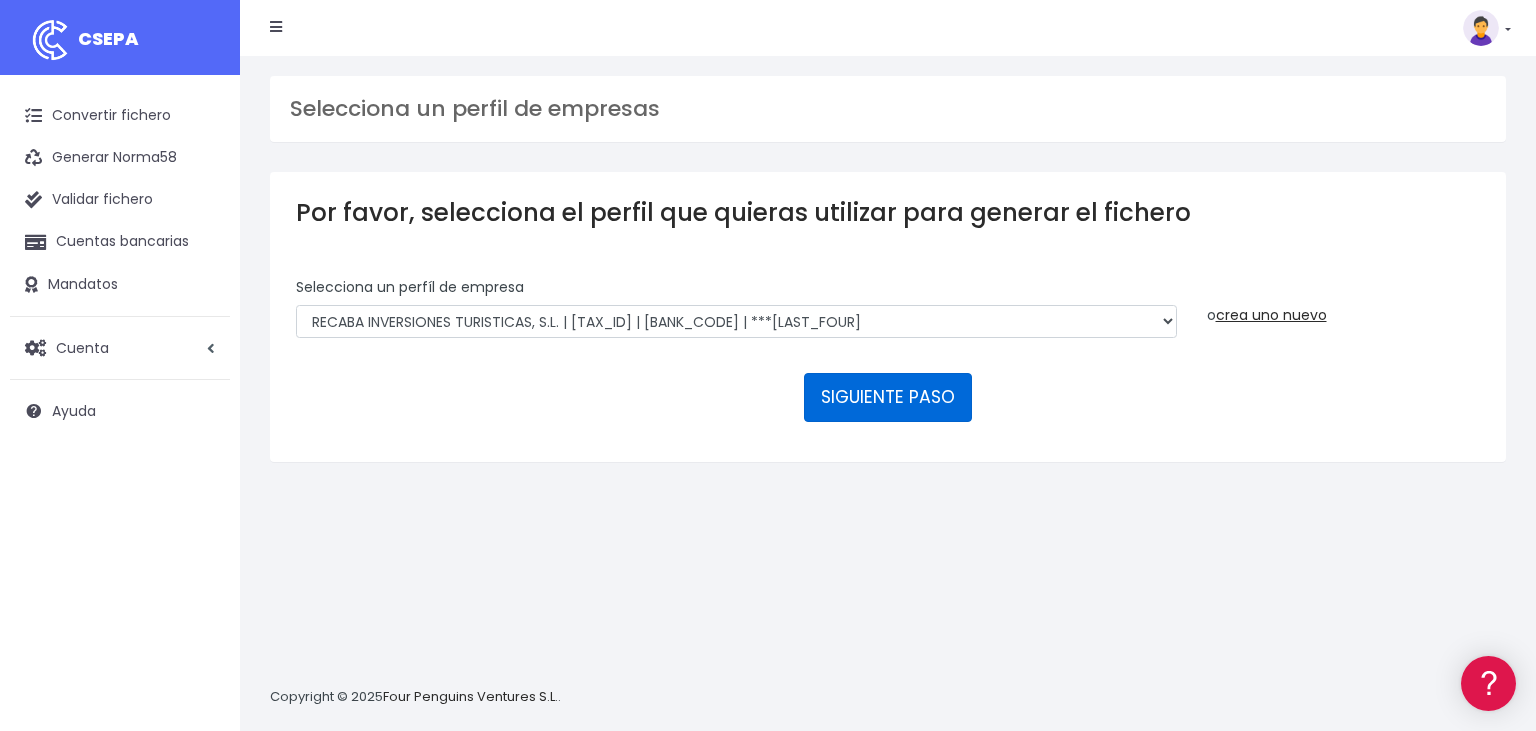 click on "SIGUIENTE PASO" at bounding box center [888, 397] 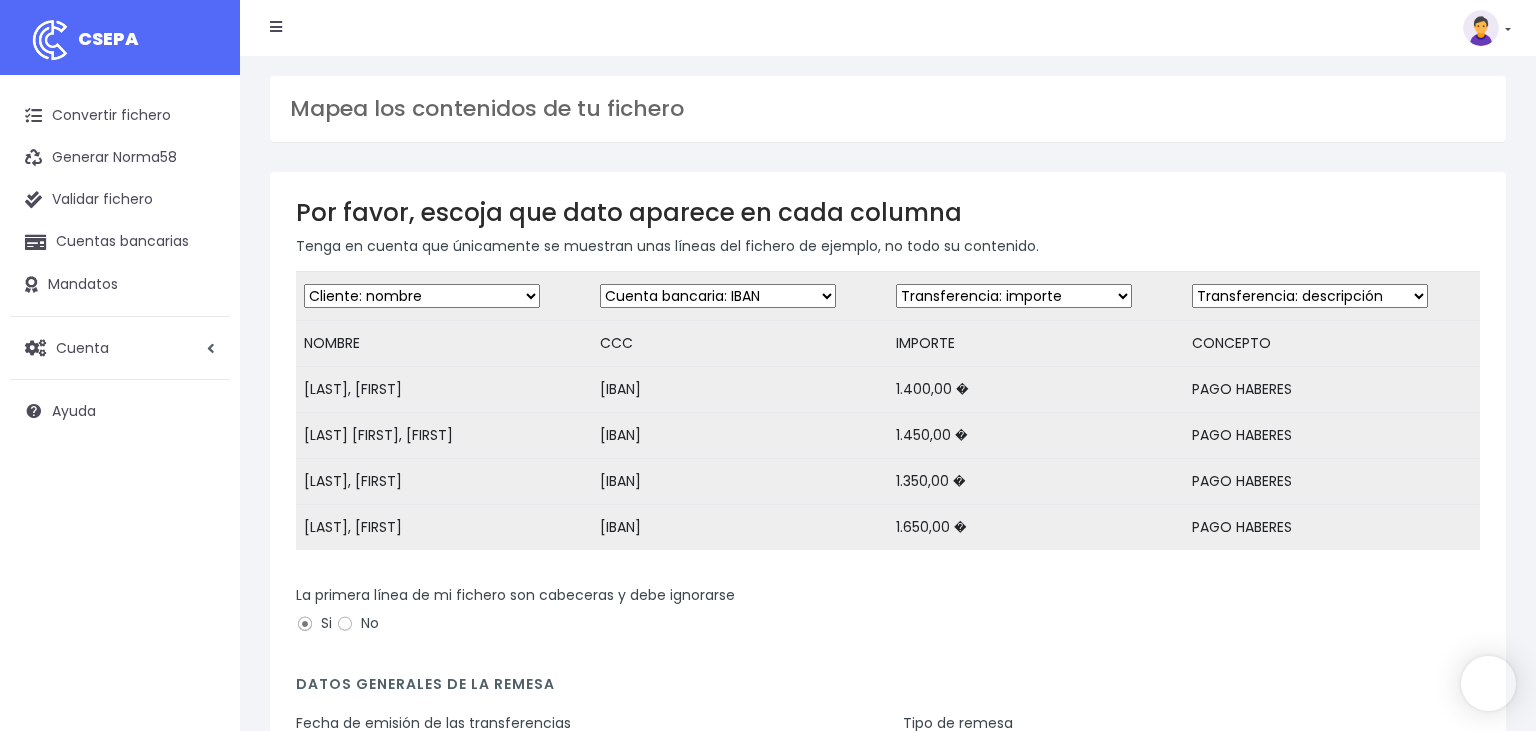 scroll, scrollTop: 0, scrollLeft: 0, axis: both 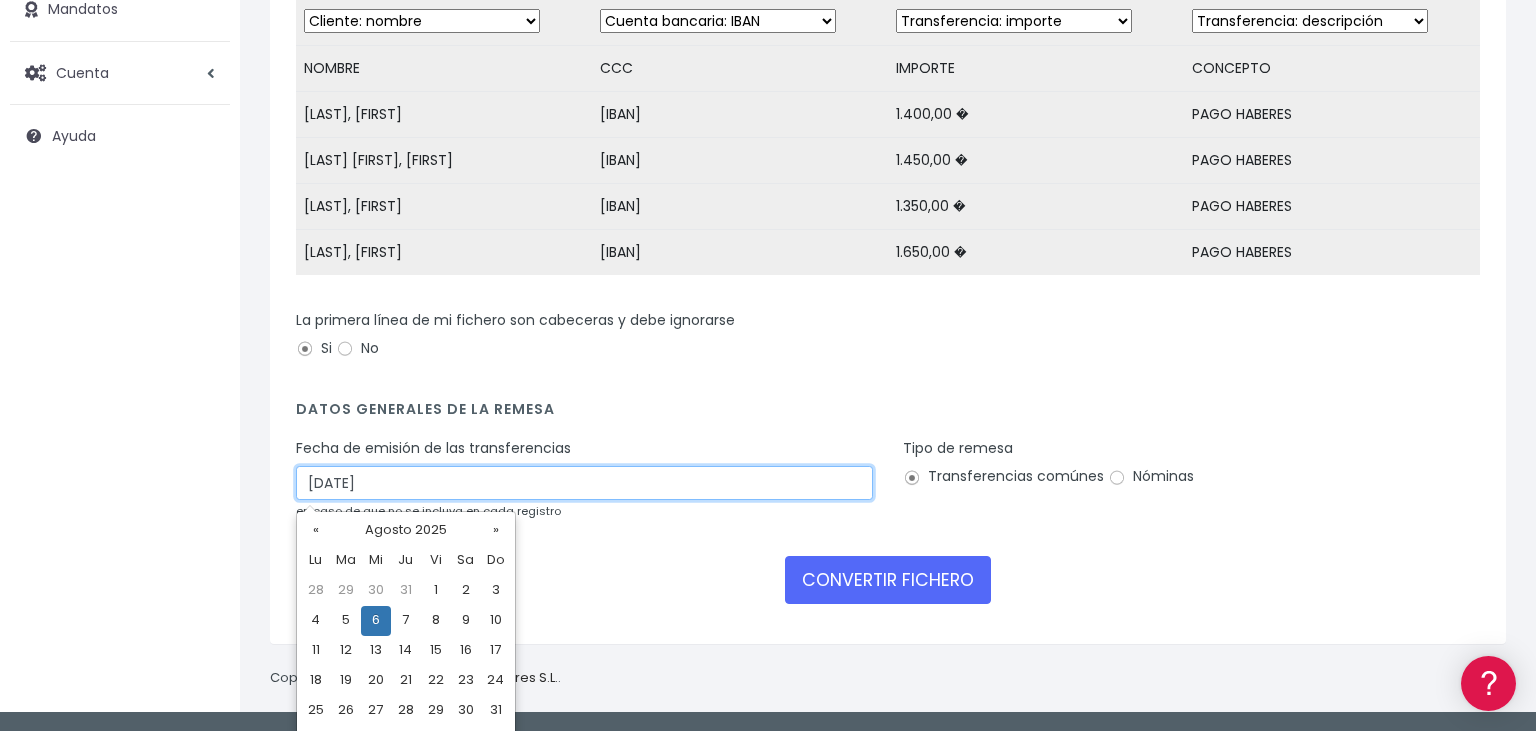 click on "[DATE]" at bounding box center (584, 483) 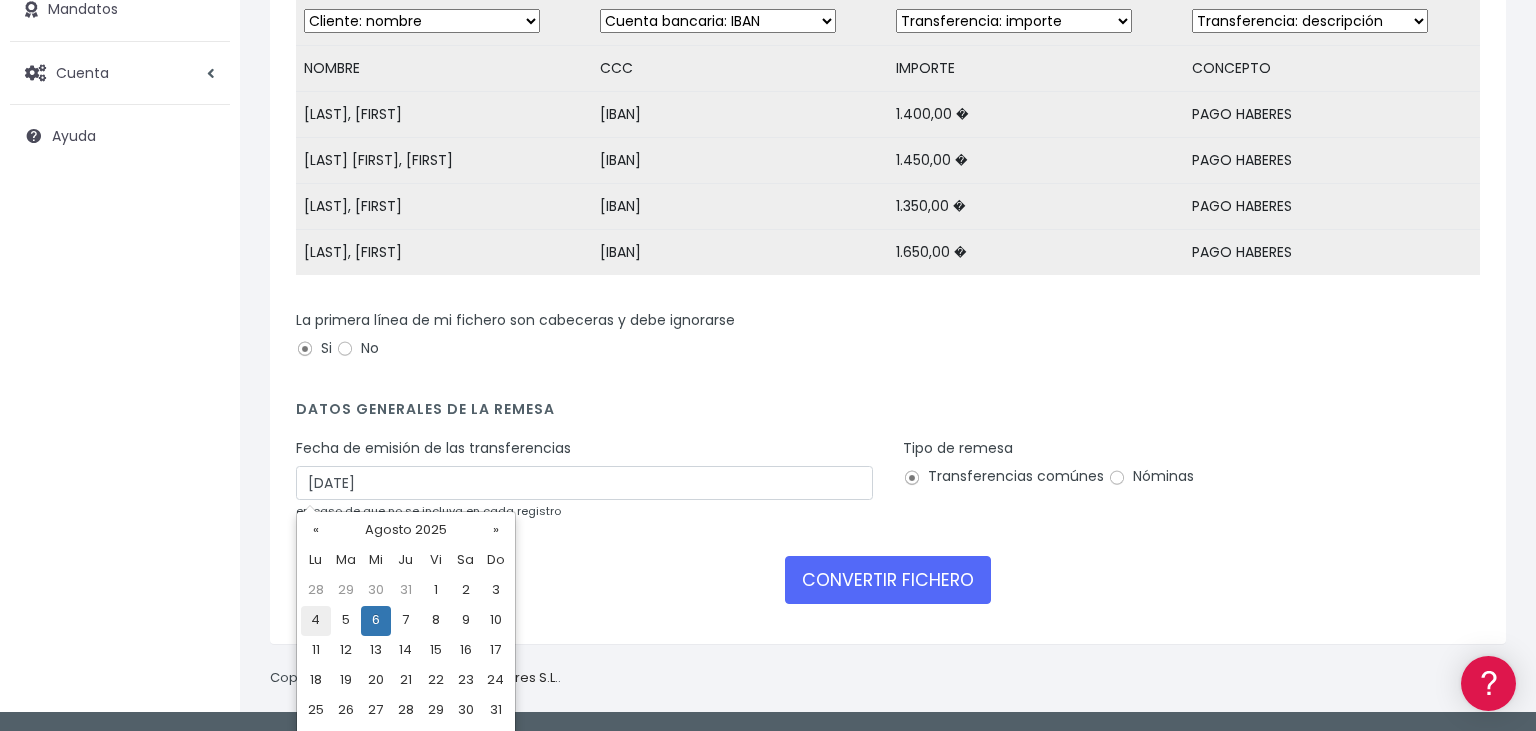 click on "4" at bounding box center [316, 621] 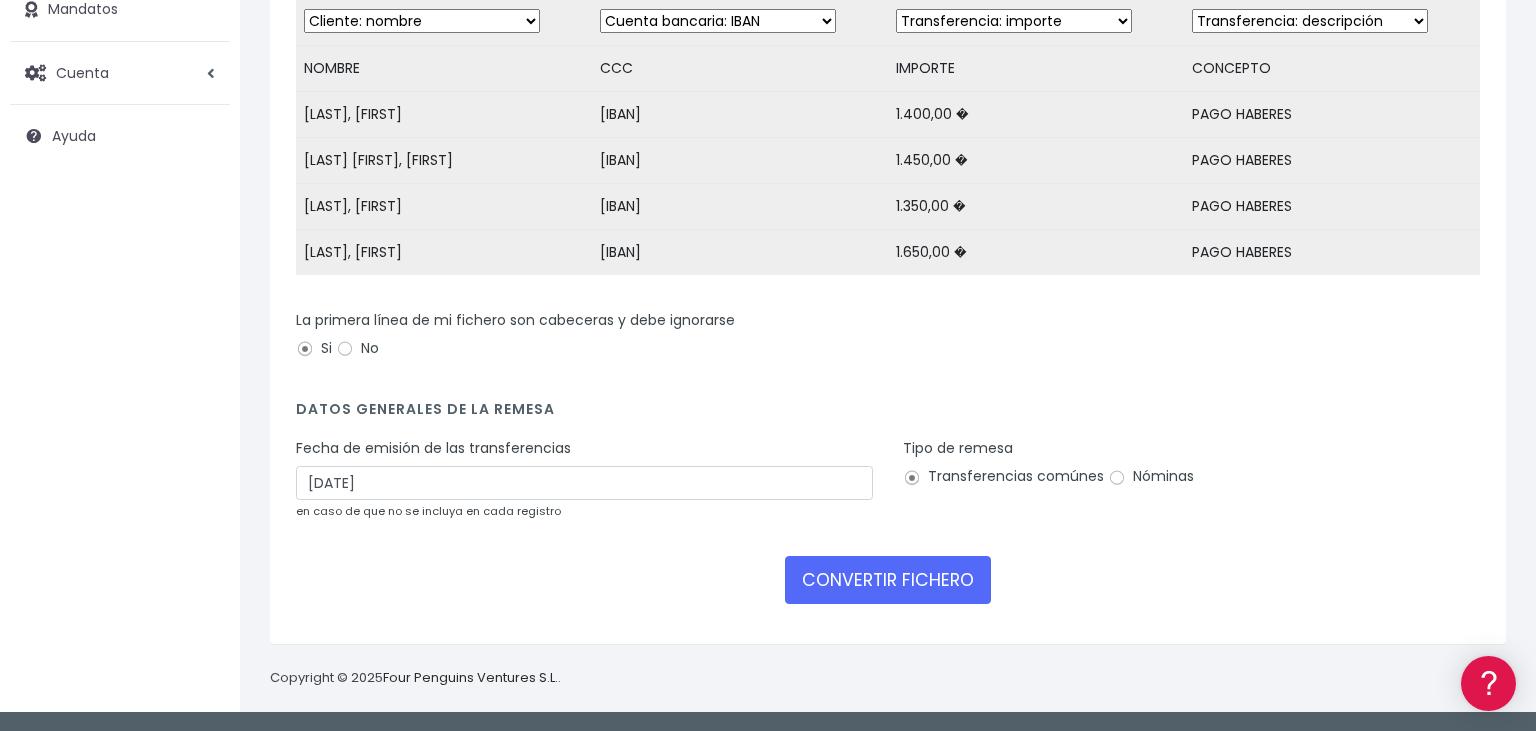 click on "Nóminas" at bounding box center [1151, 476] 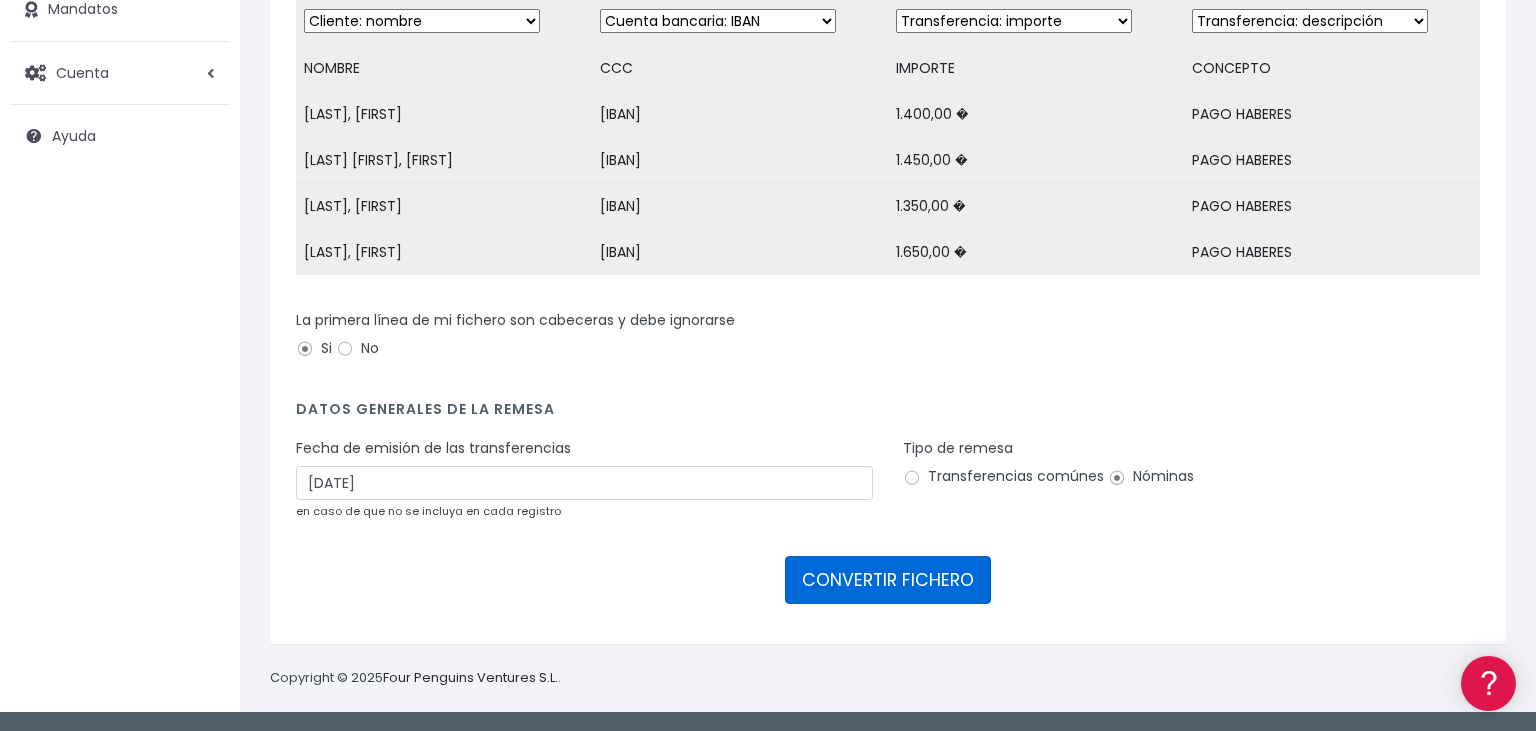 click on "CONVERTIR FICHERO" at bounding box center [888, 580] 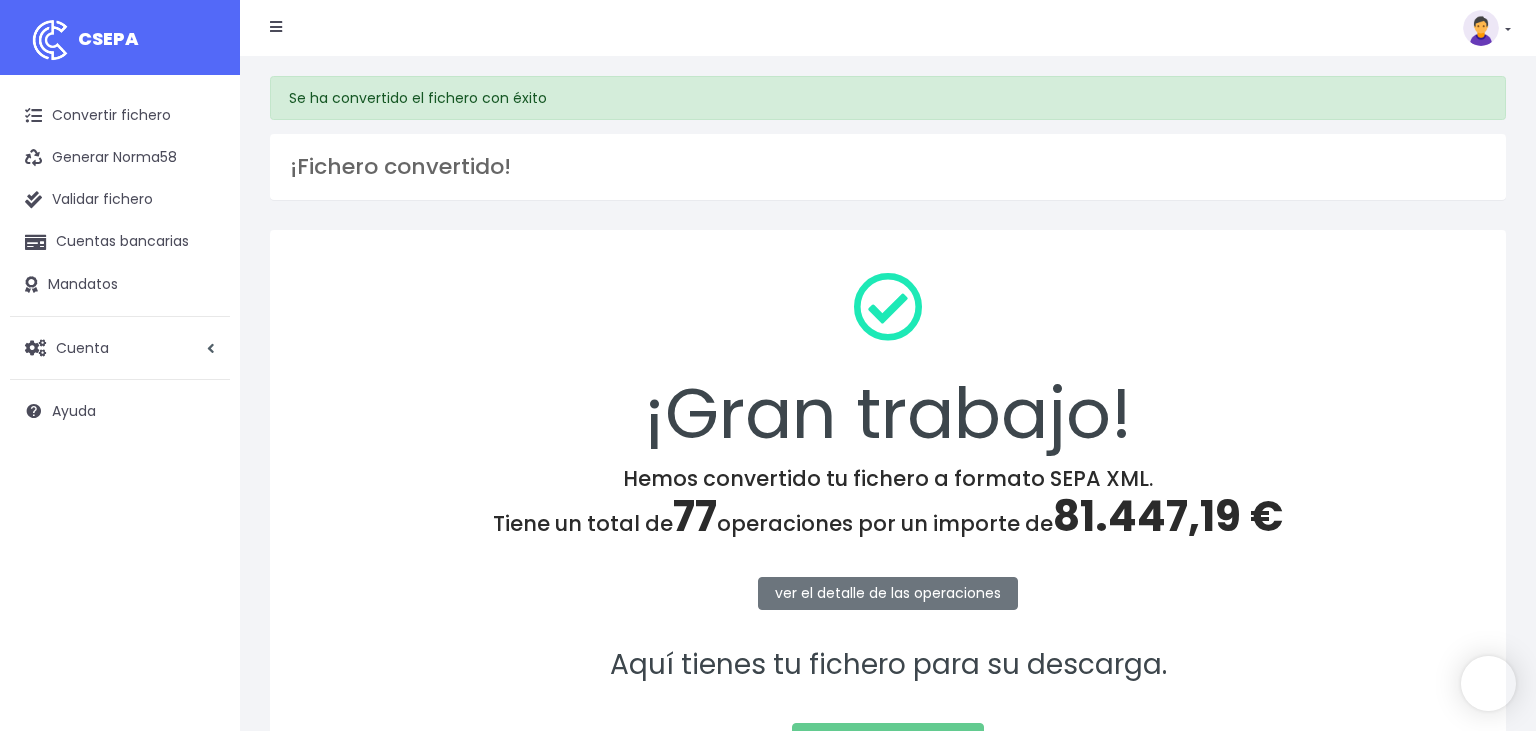 scroll, scrollTop: 0, scrollLeft: 0, axis: both 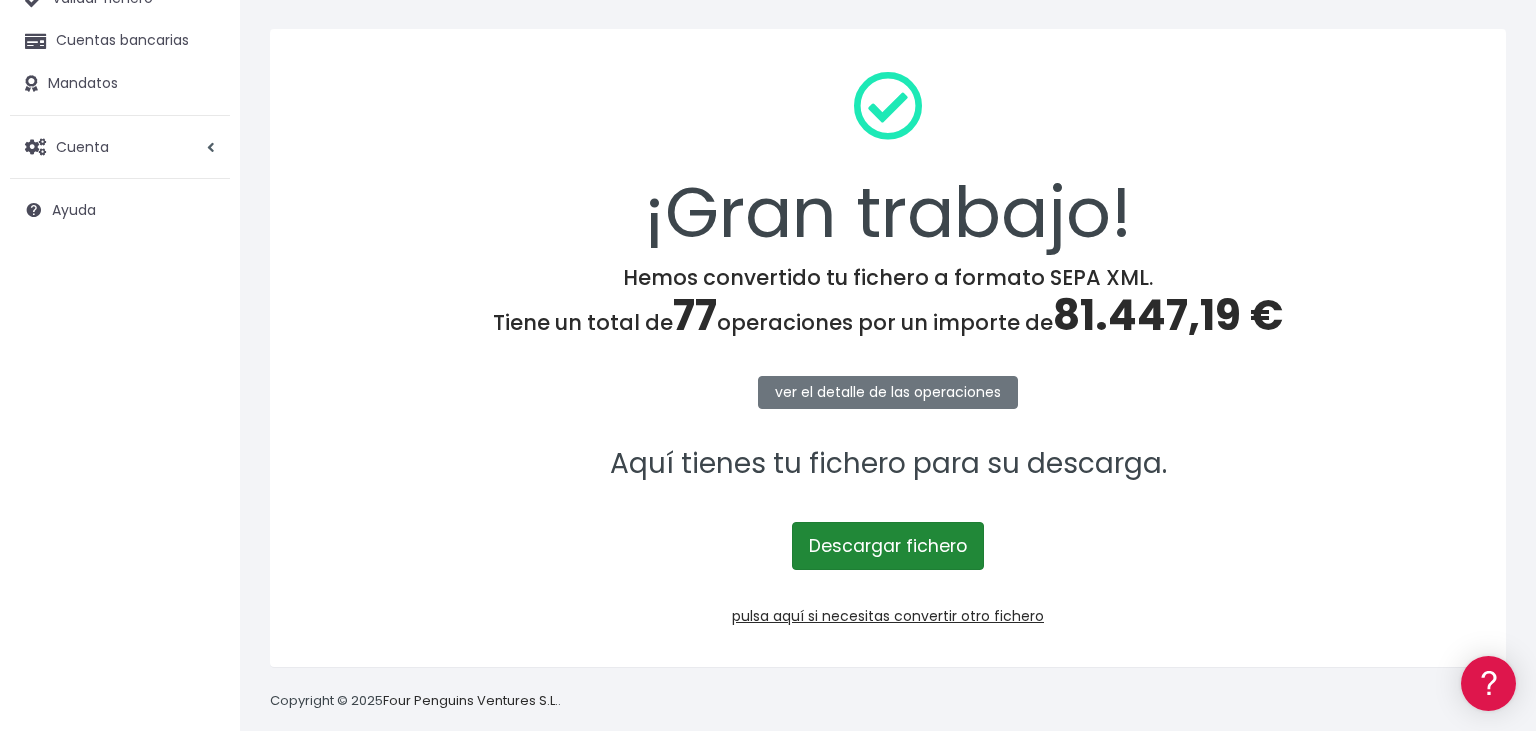 click on "Descargar fichero" at bounding box center [888, 546] 